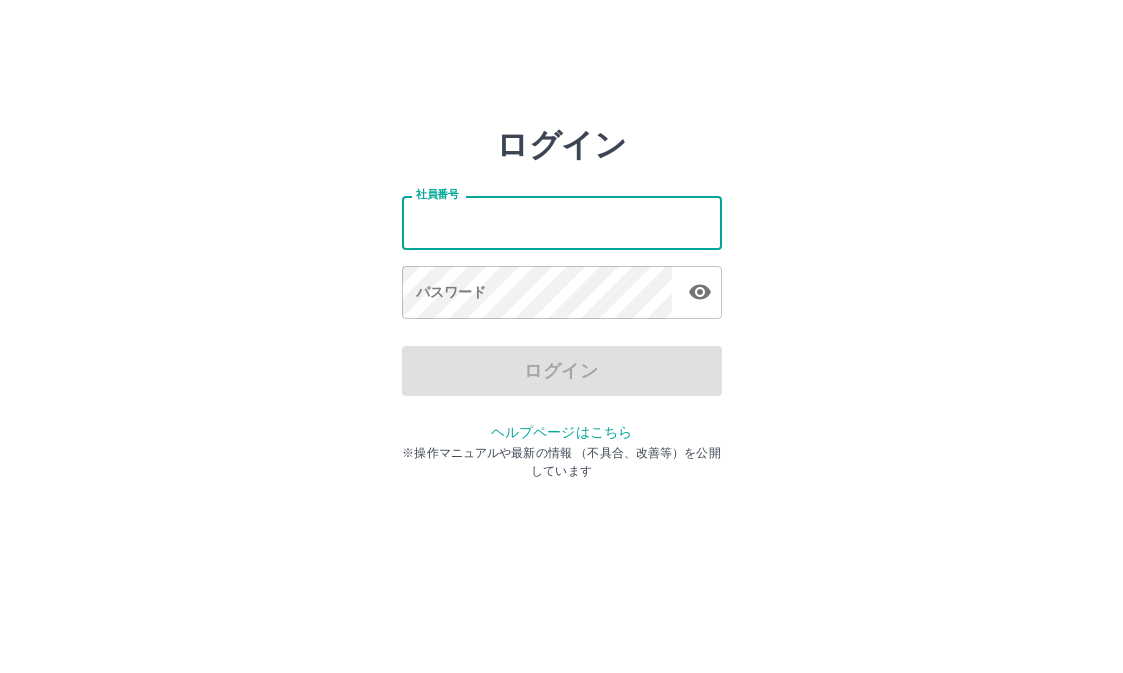 scroll, scrollTop: 0, scrollLeft: 0, axis: both 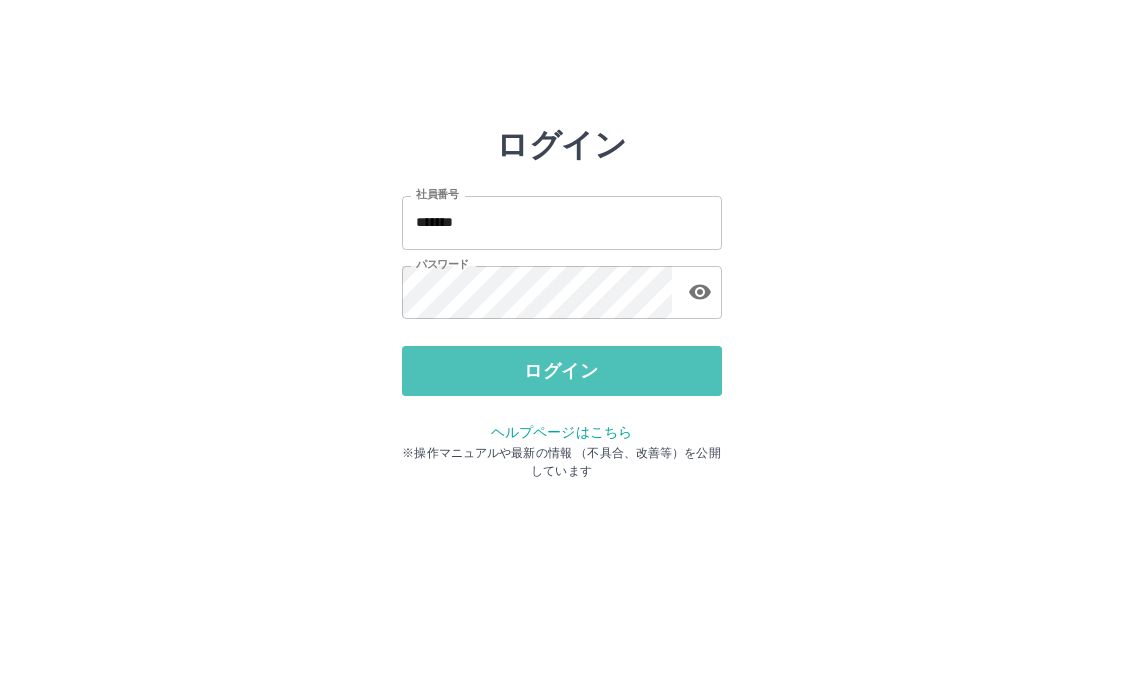 drag, startPoint x: 544, startPoint y: 392, endPoint x: 550, endPoint y: 363, distance: 29.614185 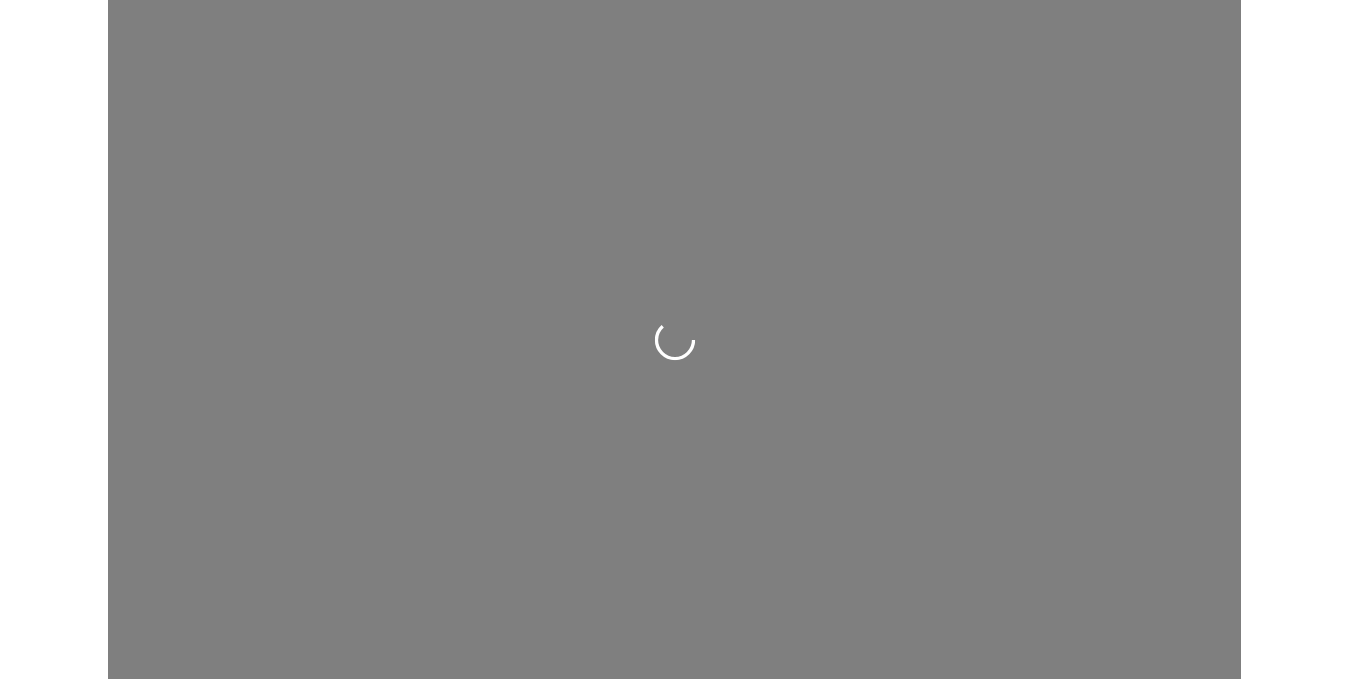 scroll, scrollTop: 0, scrollLeft: 0, axis: both 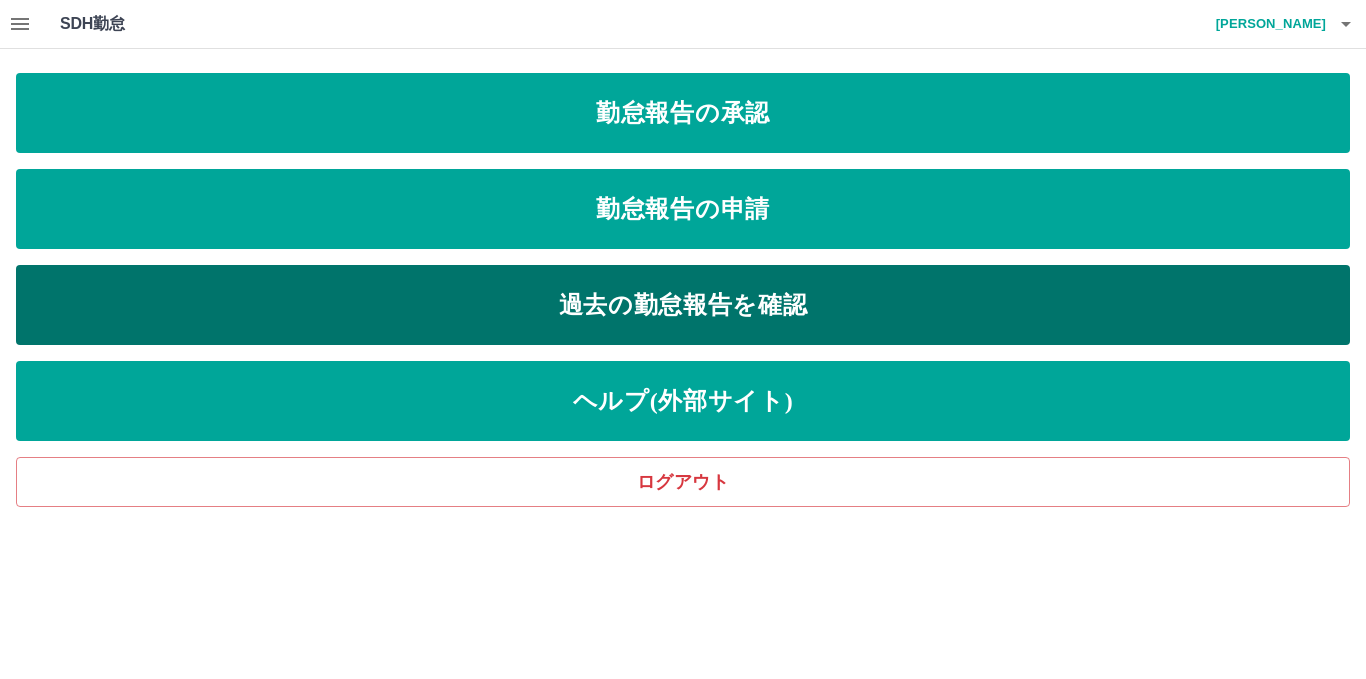 click on "過去の勤怠報告を確認" at bounding box center (683, 305) 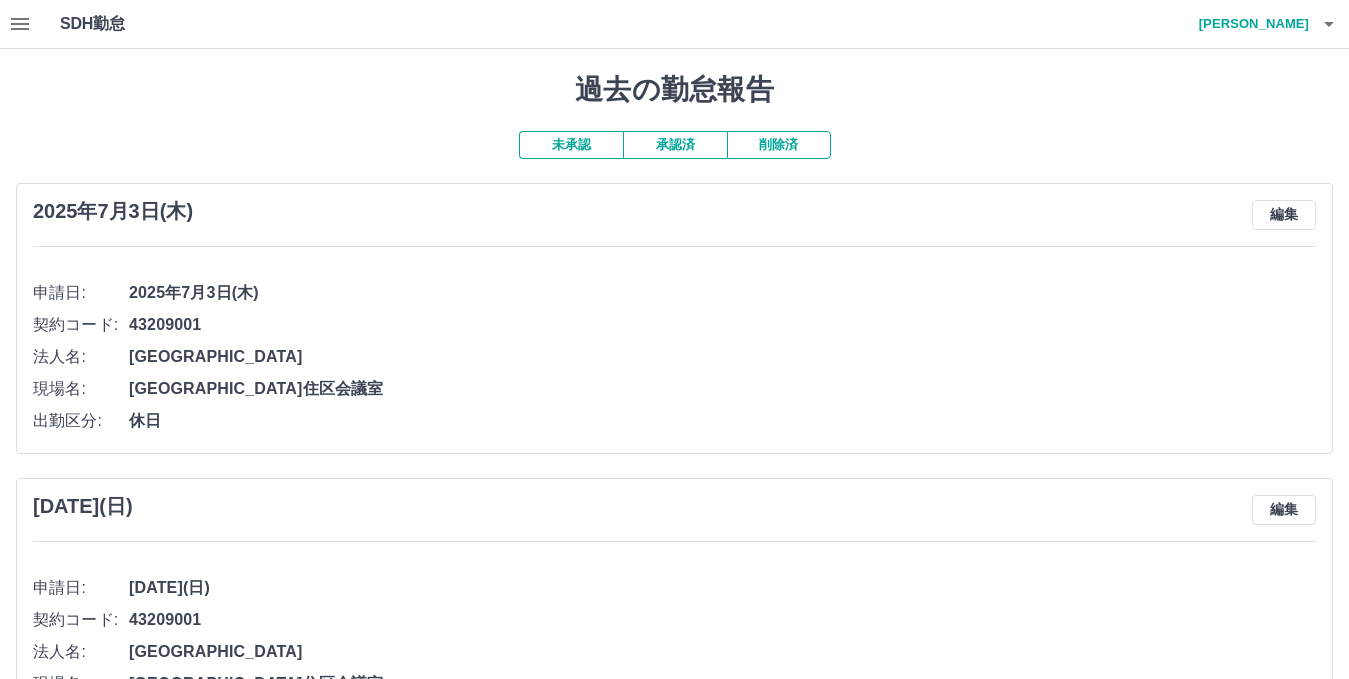 click on "未承認" at bounding box center (571, 145) 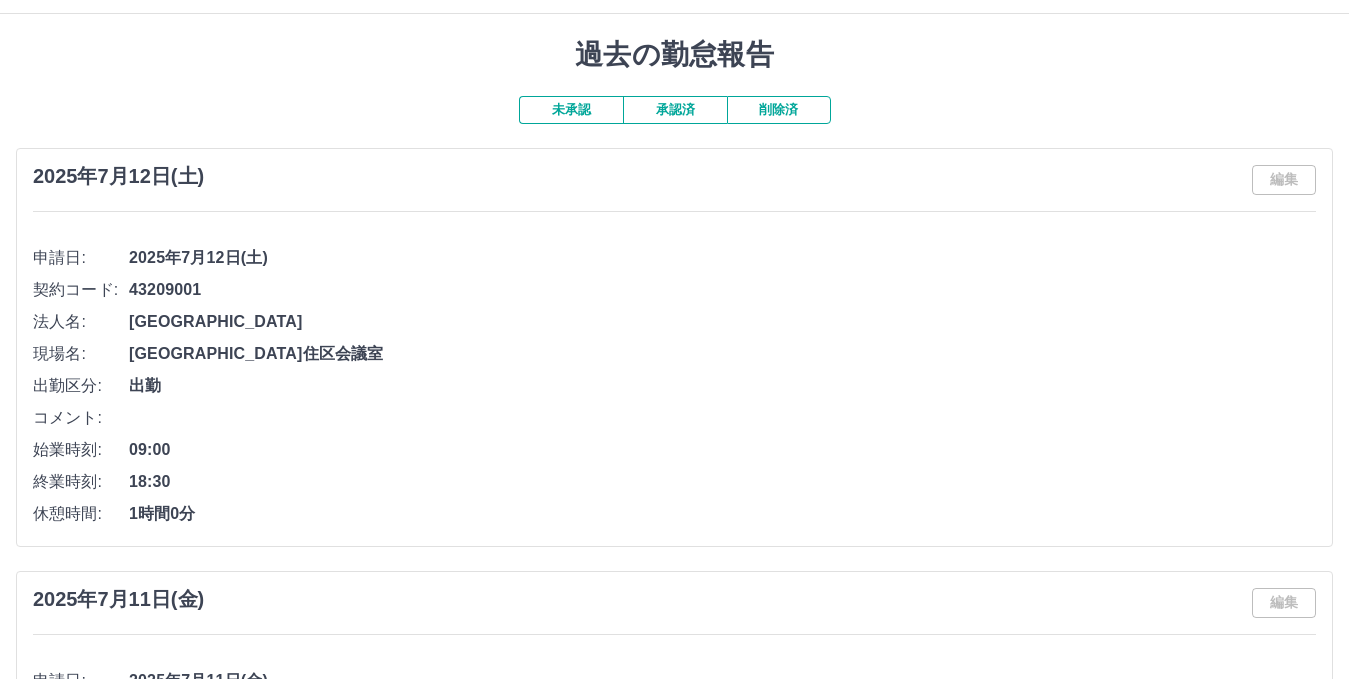 scroll, scrollTop: 0, scrollLeft: 0, axis: both 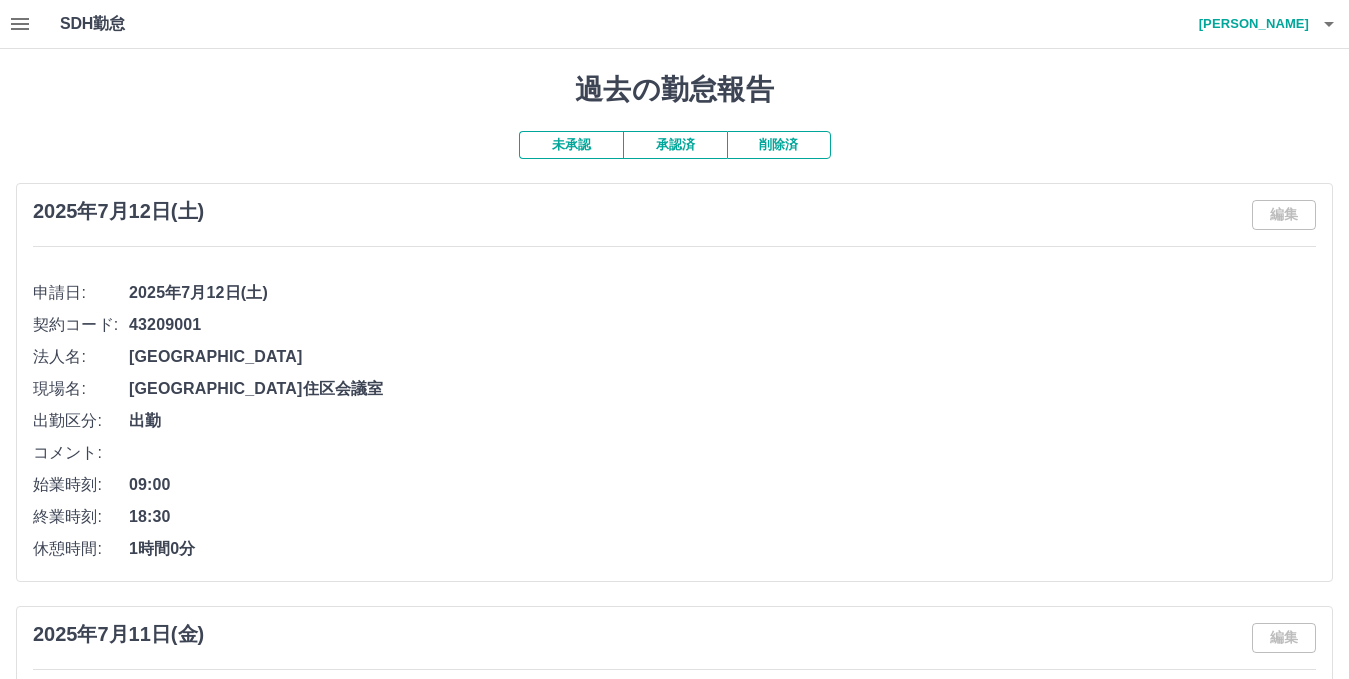 click 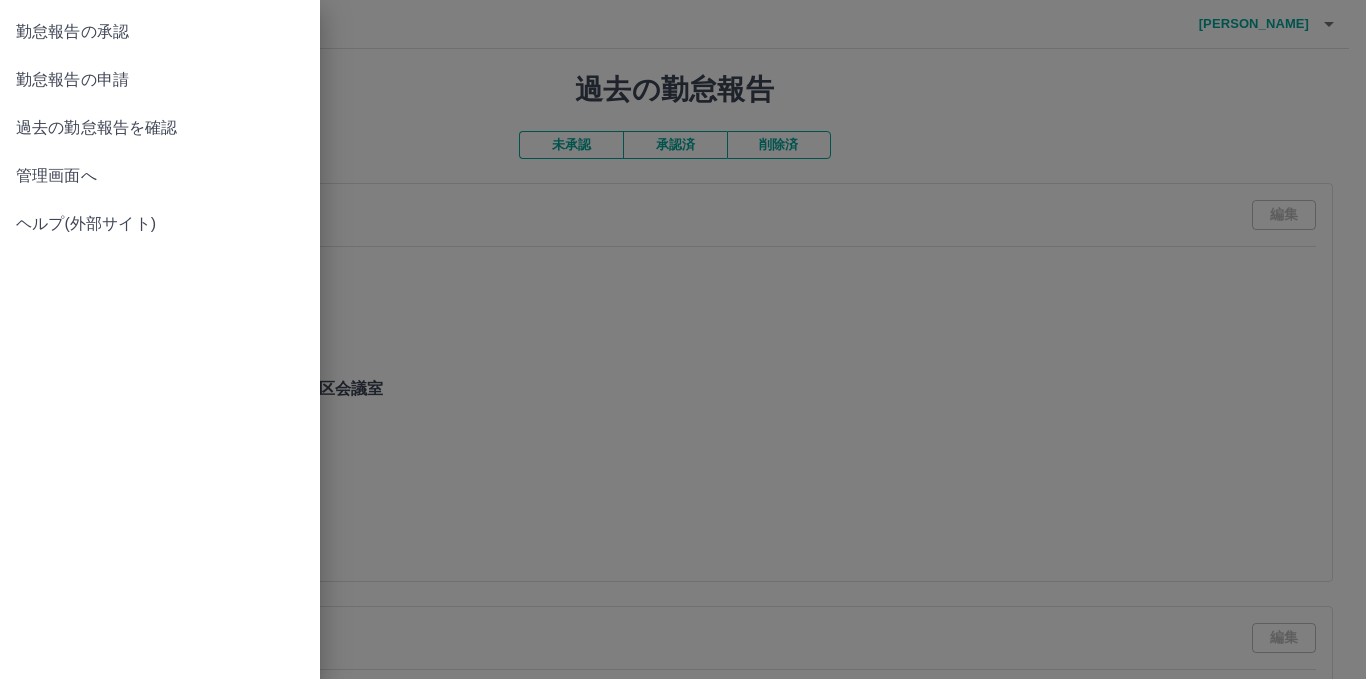 click on "勤怠報告の申請" at bounding box center (160, 80) 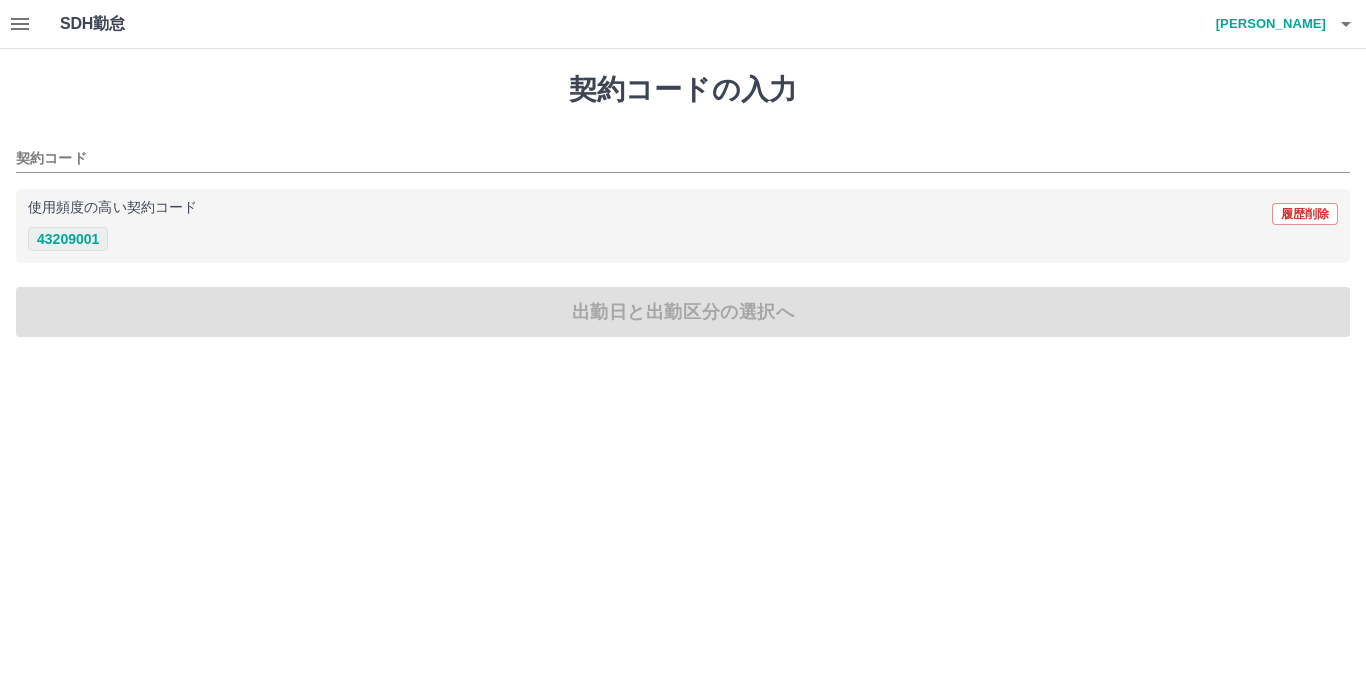 click on "43209001" at bounding box center (68, 239) 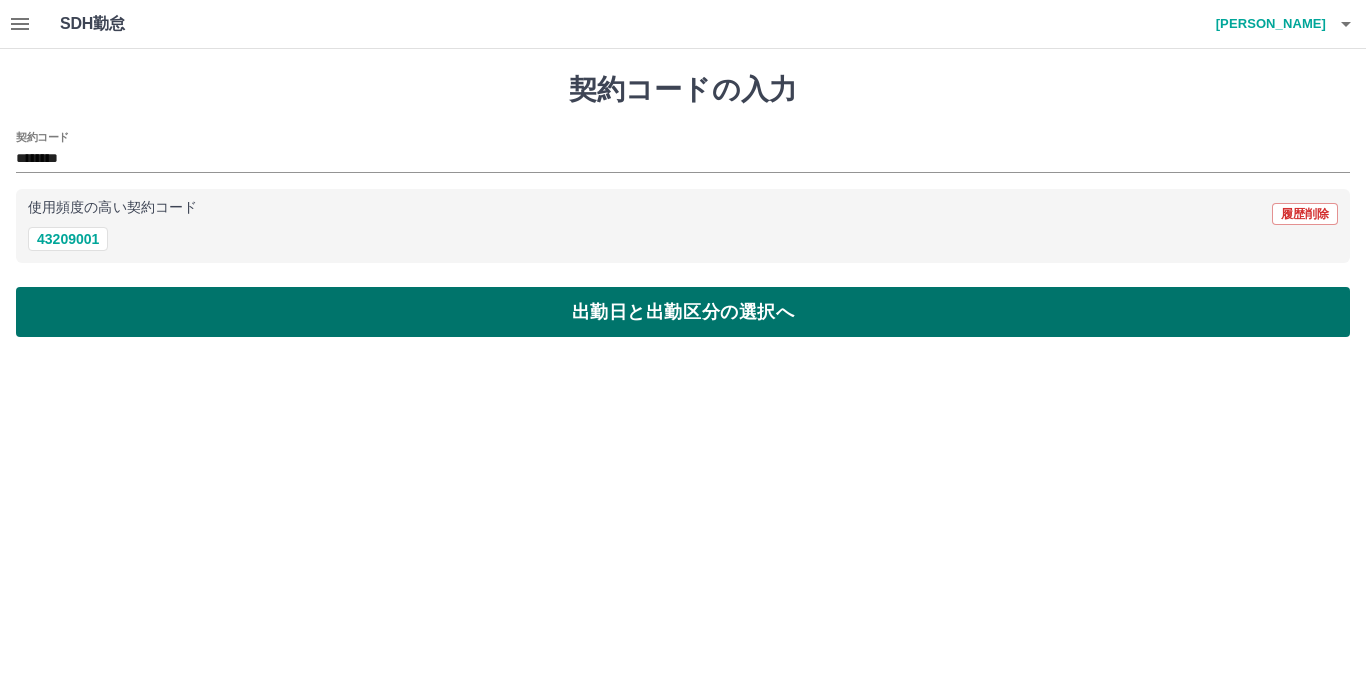 click on "出勤日と出勤区分の選択へ" at bounding box center [683, 312] 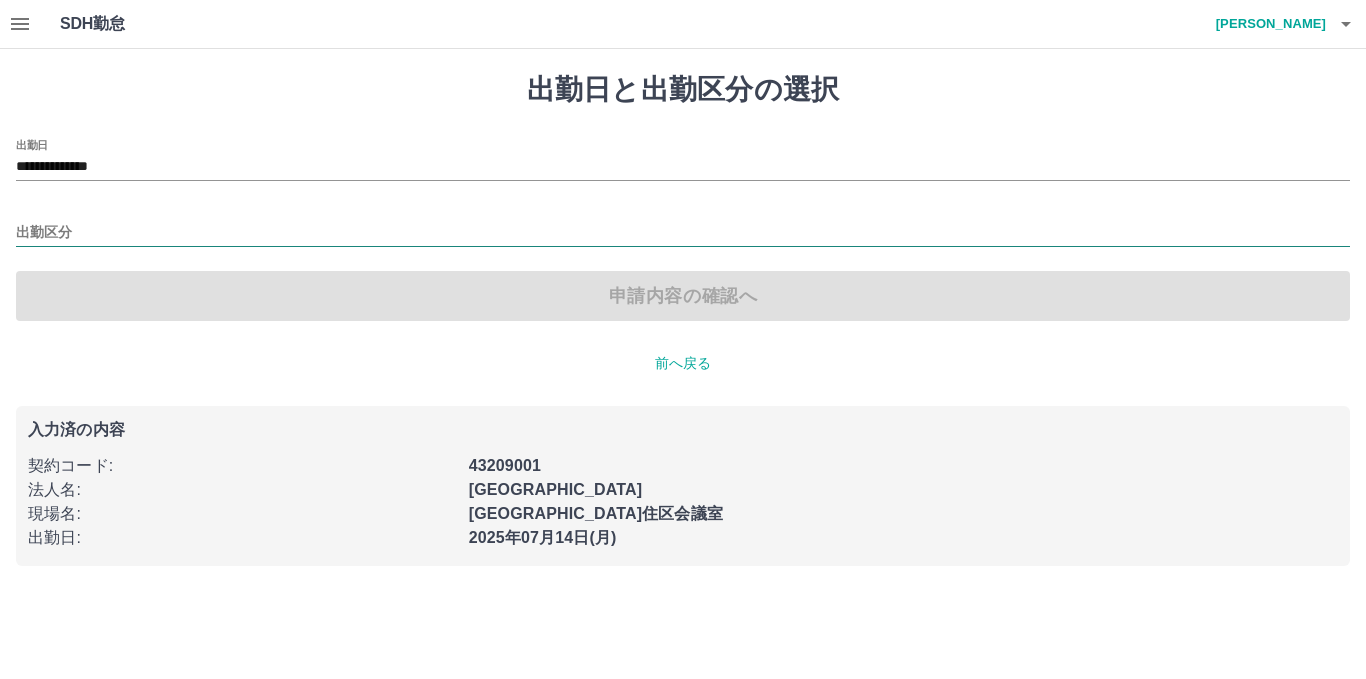 click on "出勤区分" at bounding box center [683, 233] 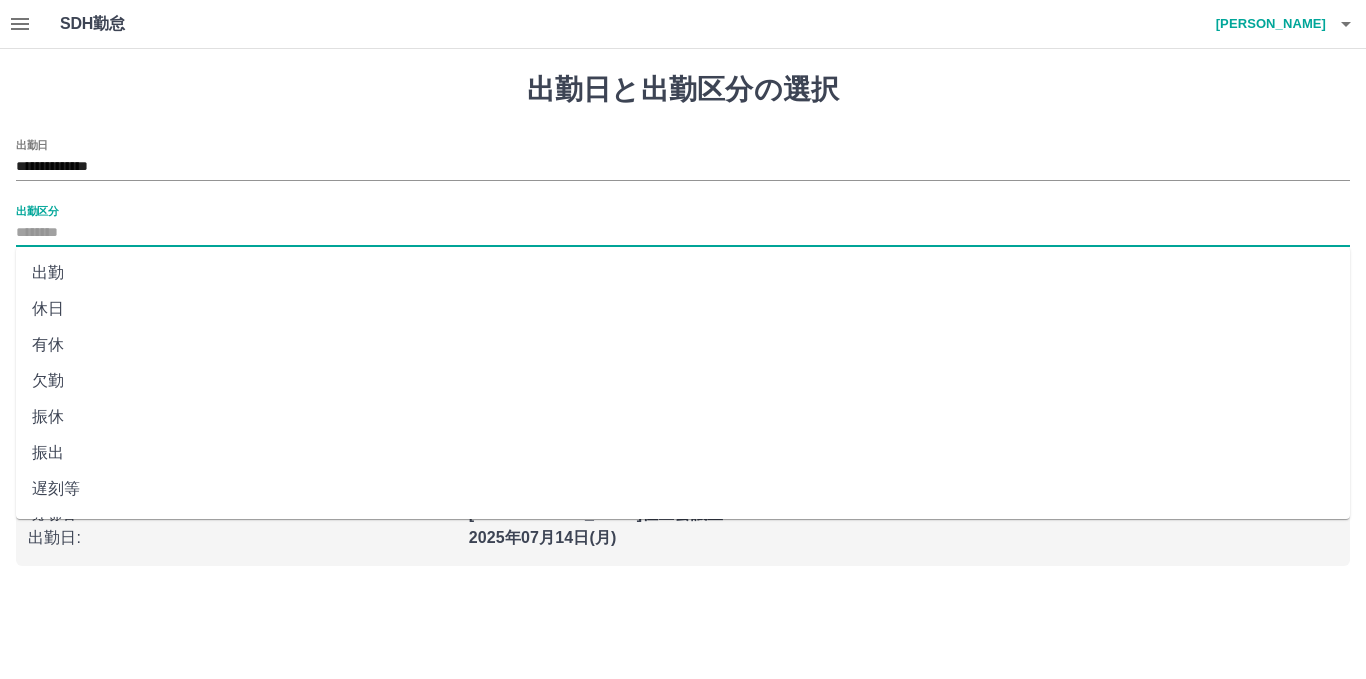 click on "出勤" at bounding box center (683, 273) 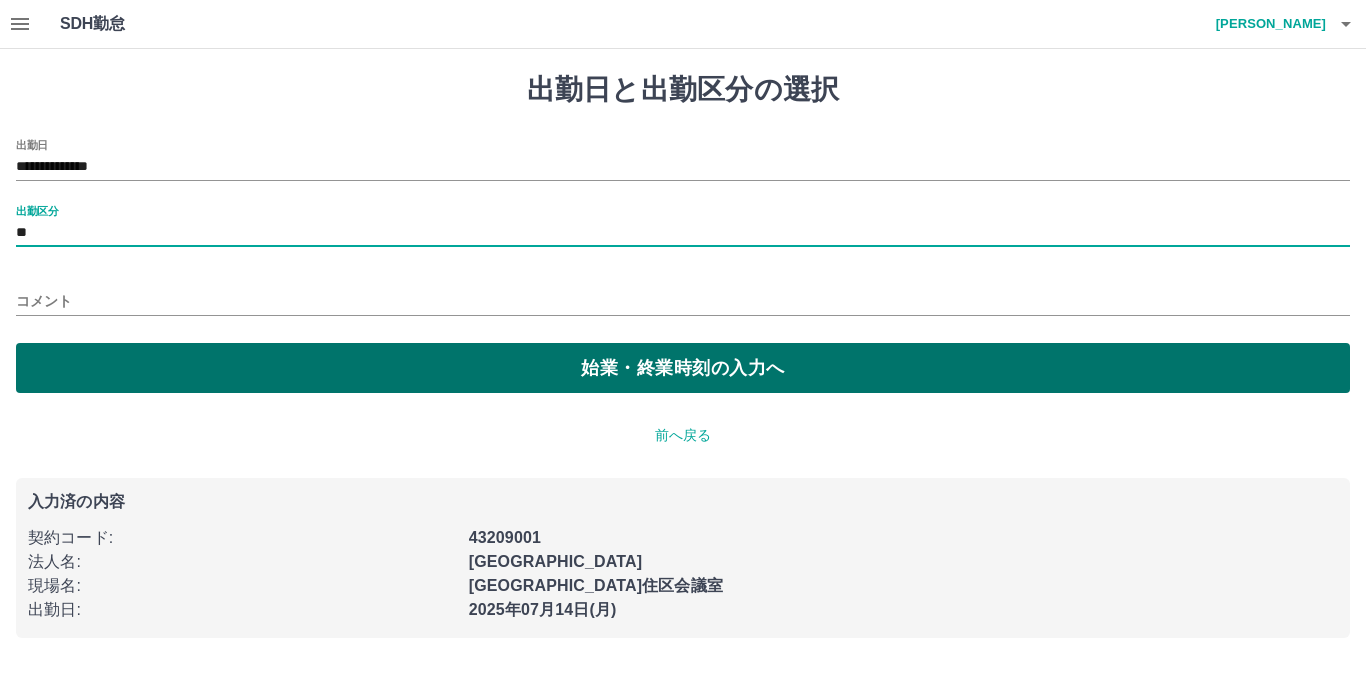 click on "始業・終業時刻の入力へ" at bounding box center [683, 368] 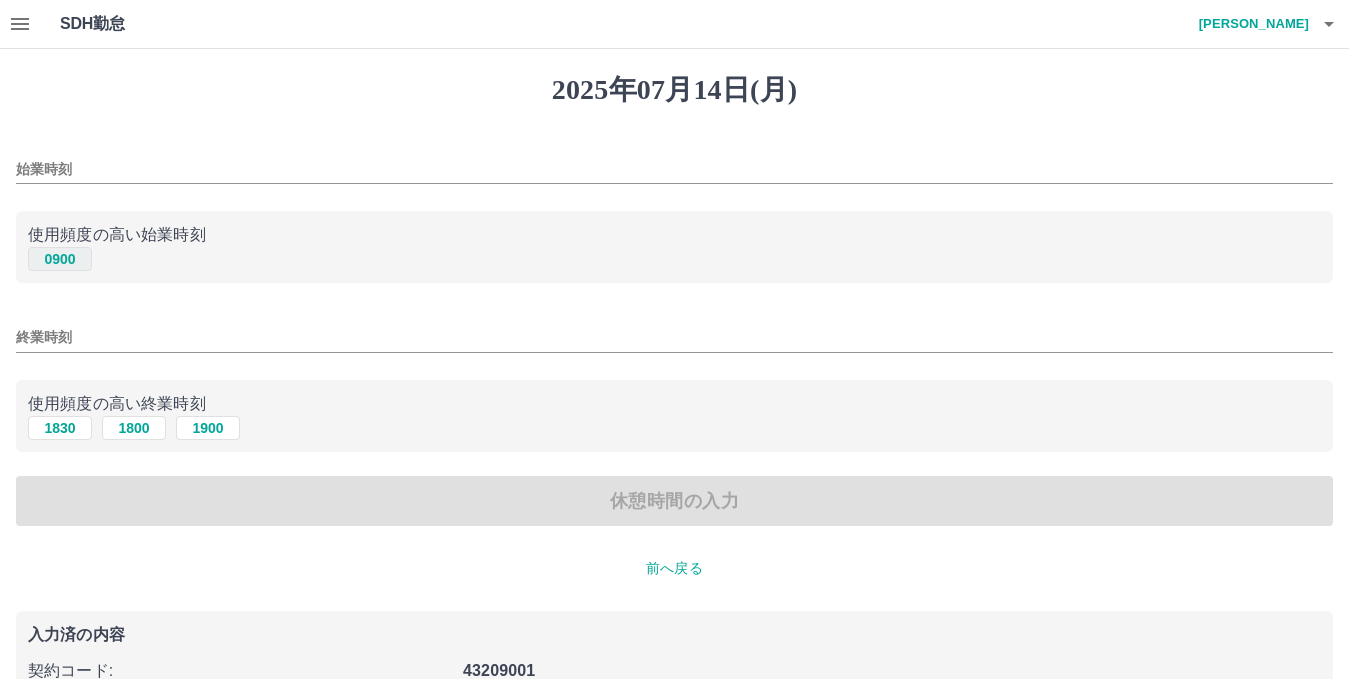 click on "0900" at bounding box center (60, 259) 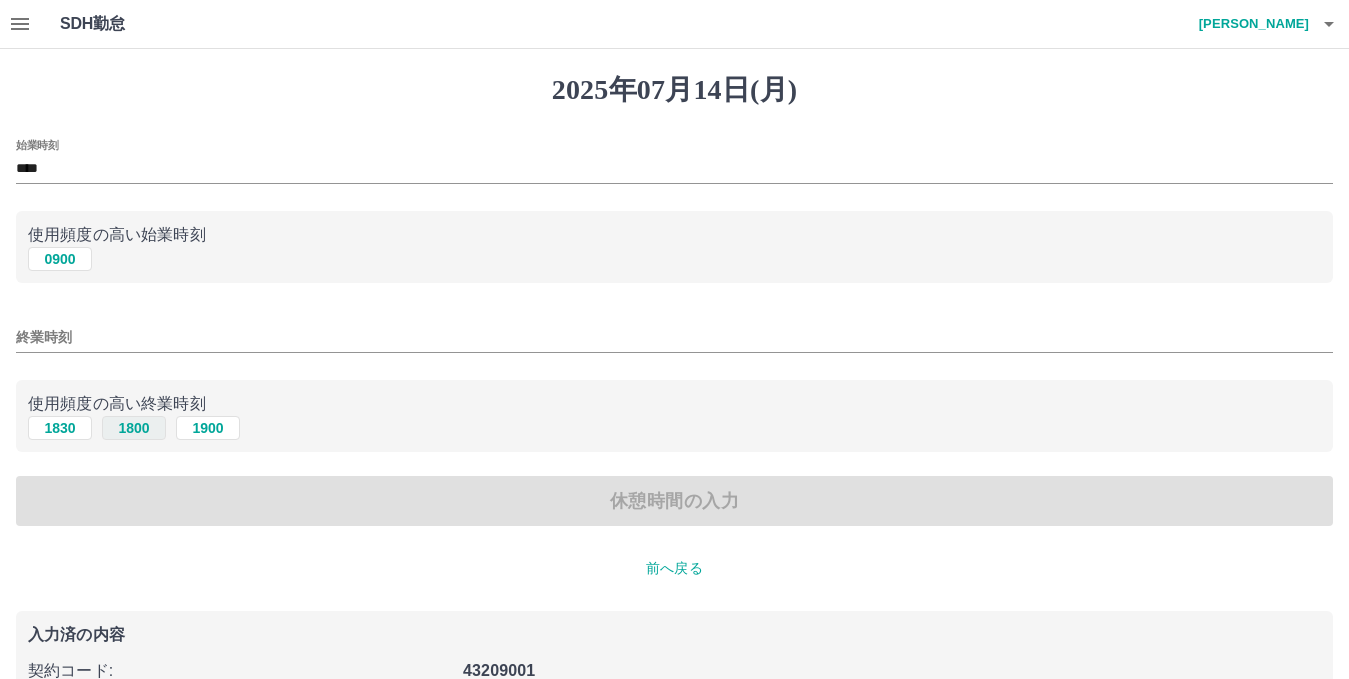click on "1800" at bounding box center (134, 428) 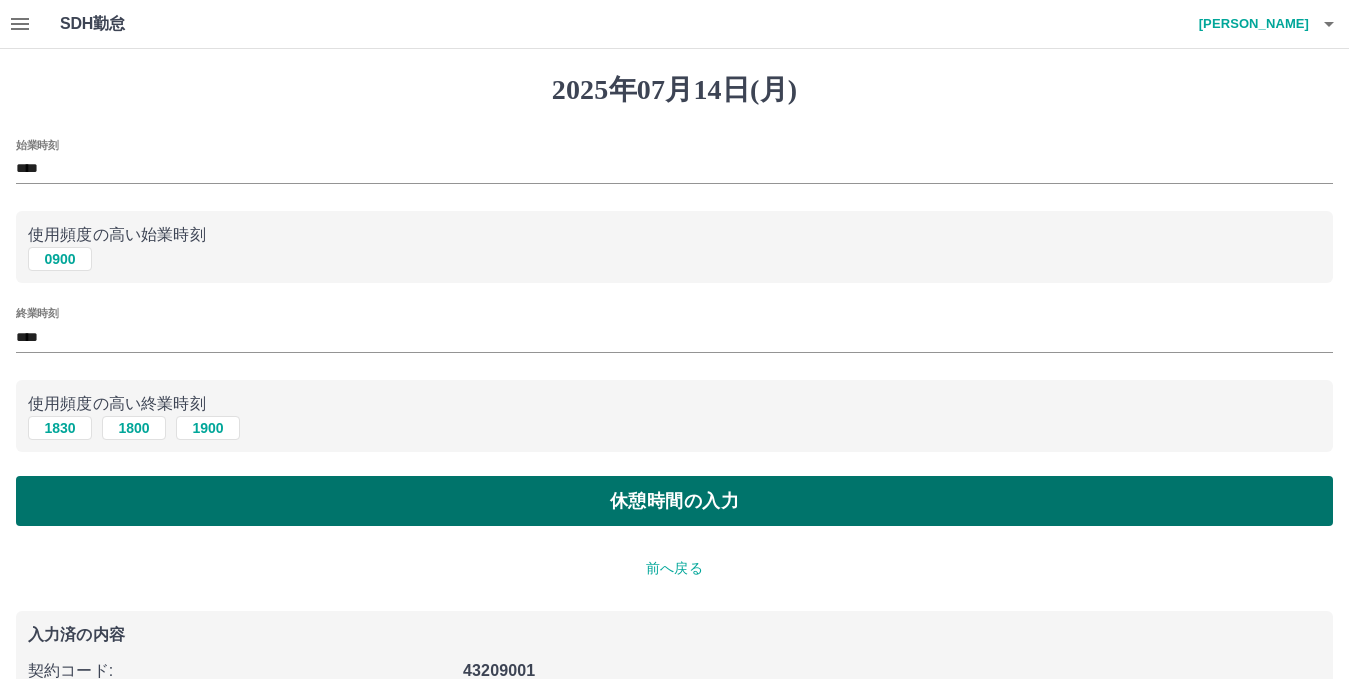 click on "休憩時間の入力" at bounding box center [674, 501] 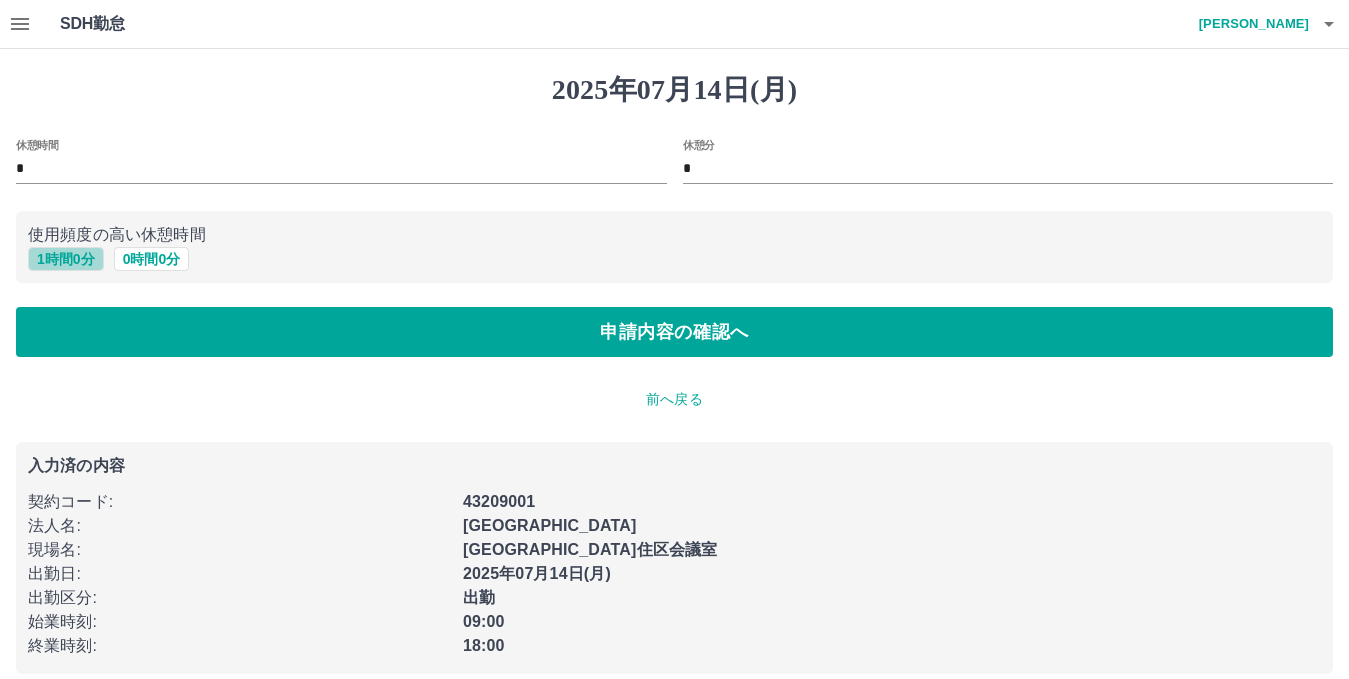 click on "1 時間 0 分" at bounding box center [66, 259] 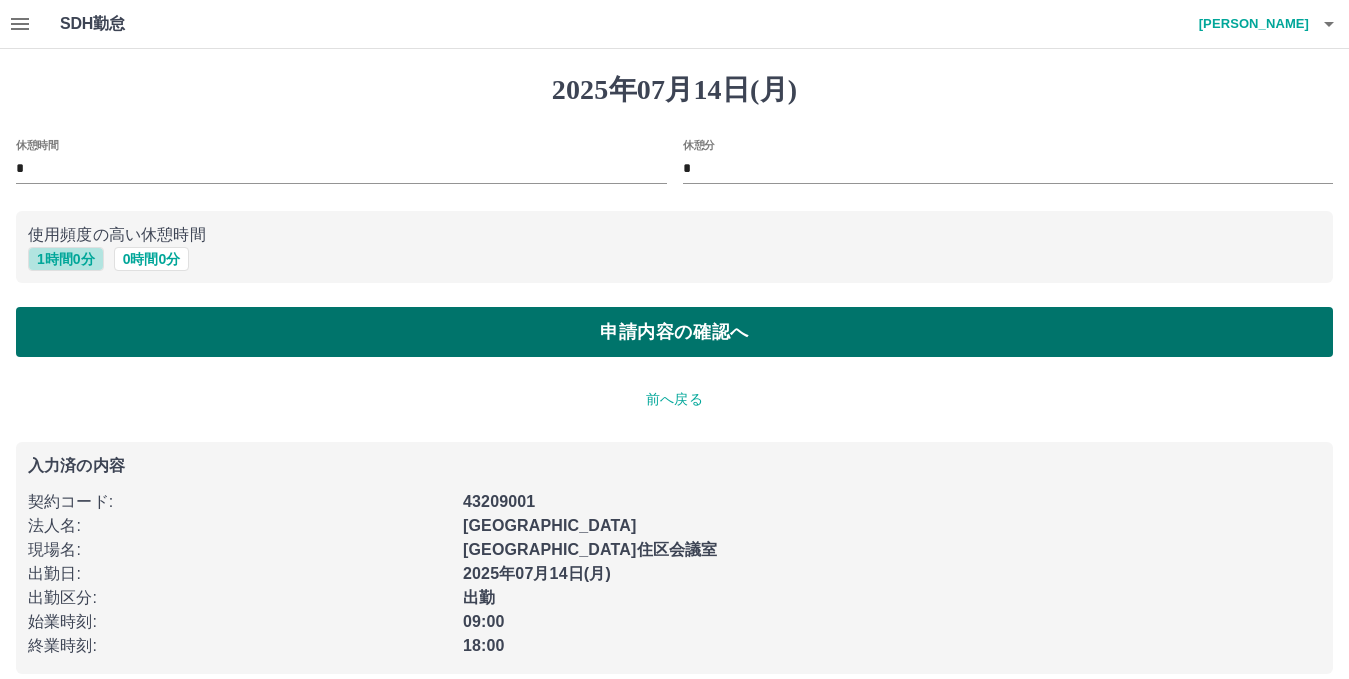 type on "*" 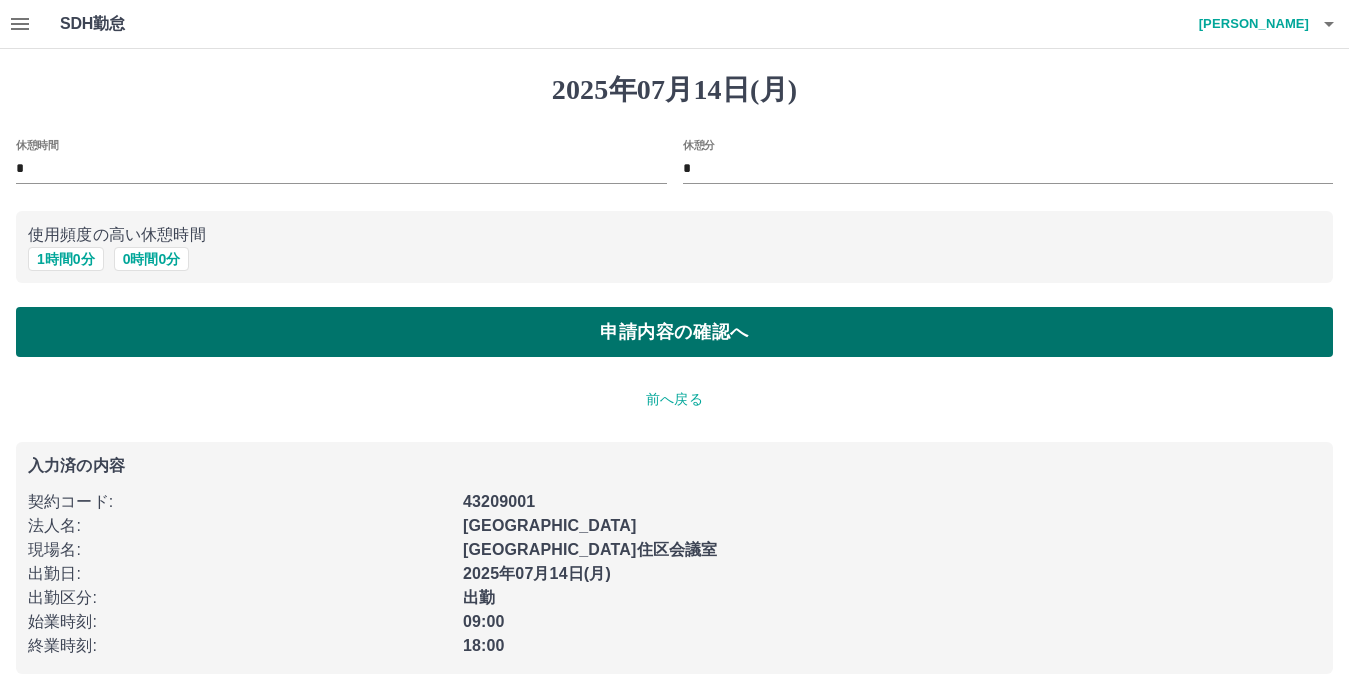 click on "申請内容の確認へ" at bounding box center (674, 332) 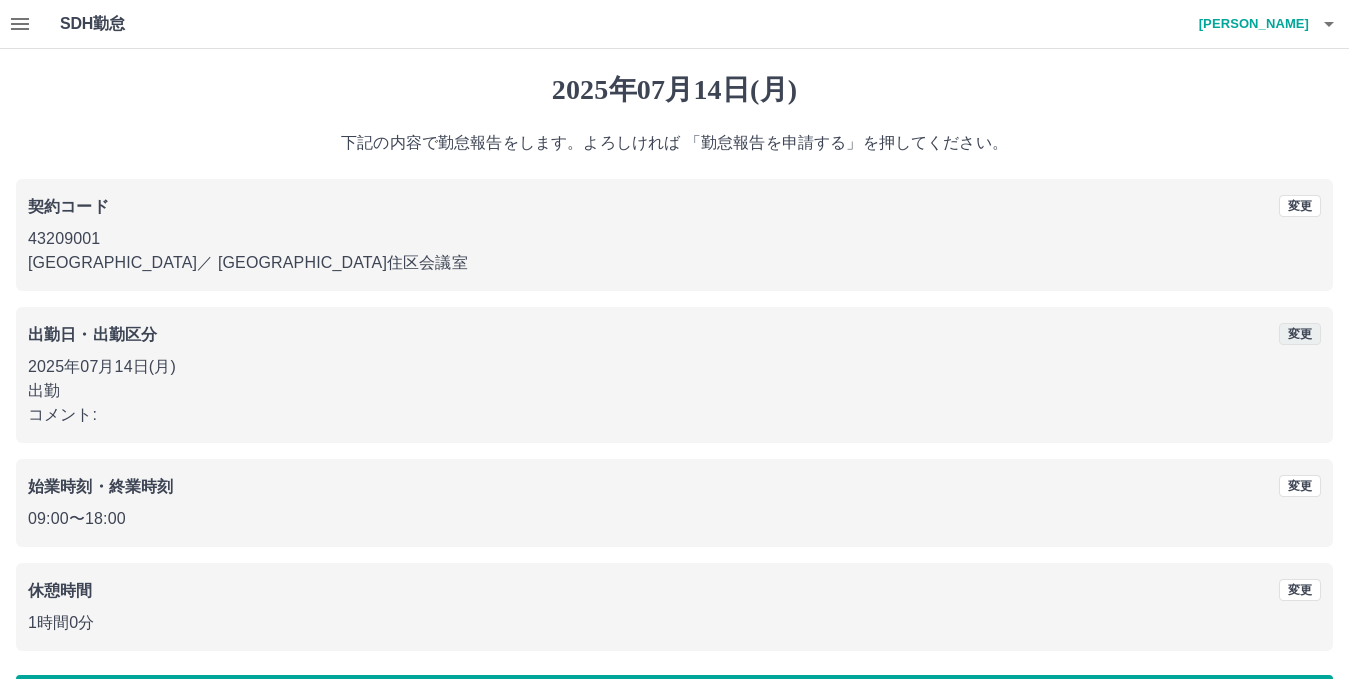 click on "変更" at bounding box center (1300, 334) 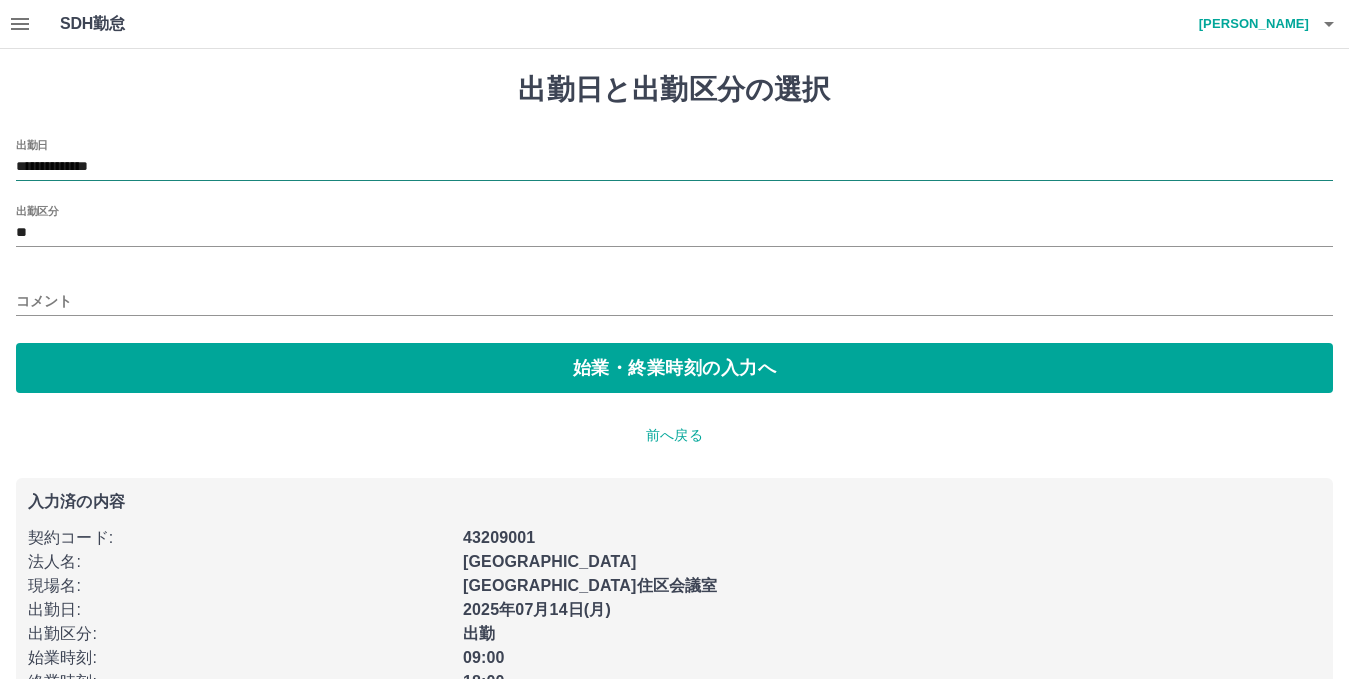 click on "**********" at bounding box center (674, 167) 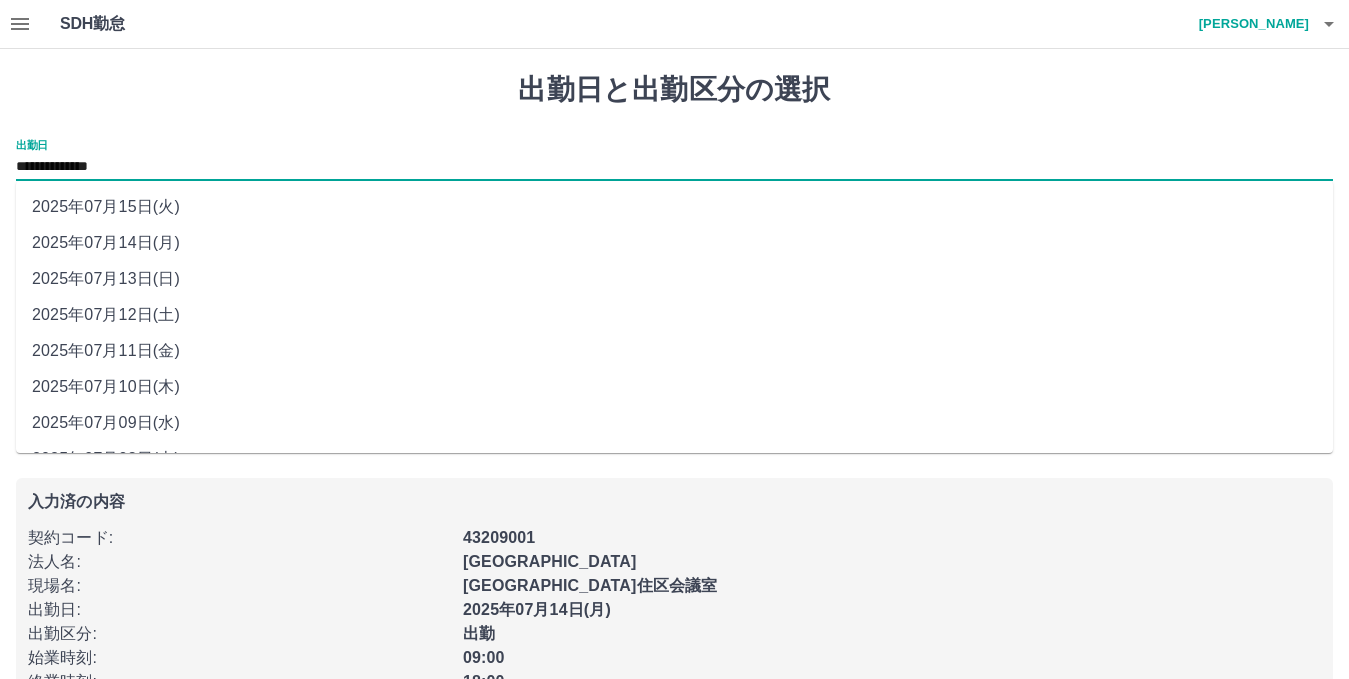 click on "2025年07月13日(日)" at bounding box center [674, 279] 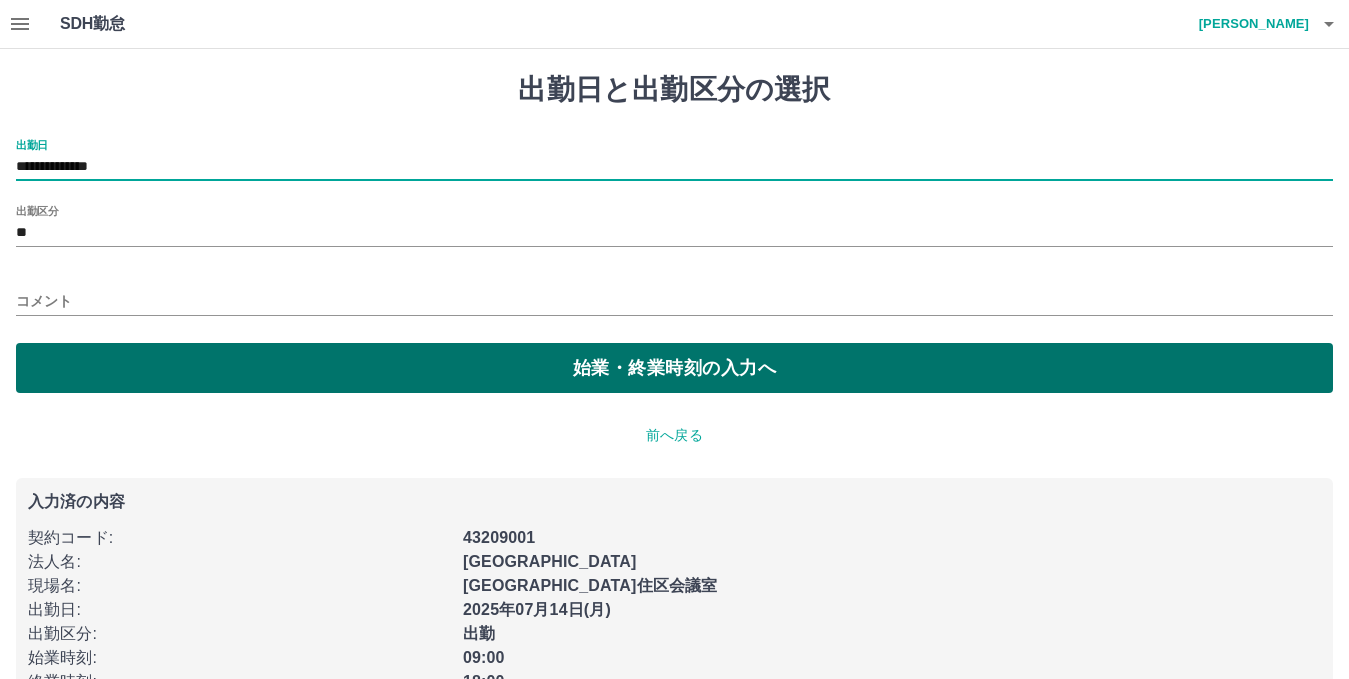 click on "始業・終業時刻の入力へ" at bounding box center [674, 368] 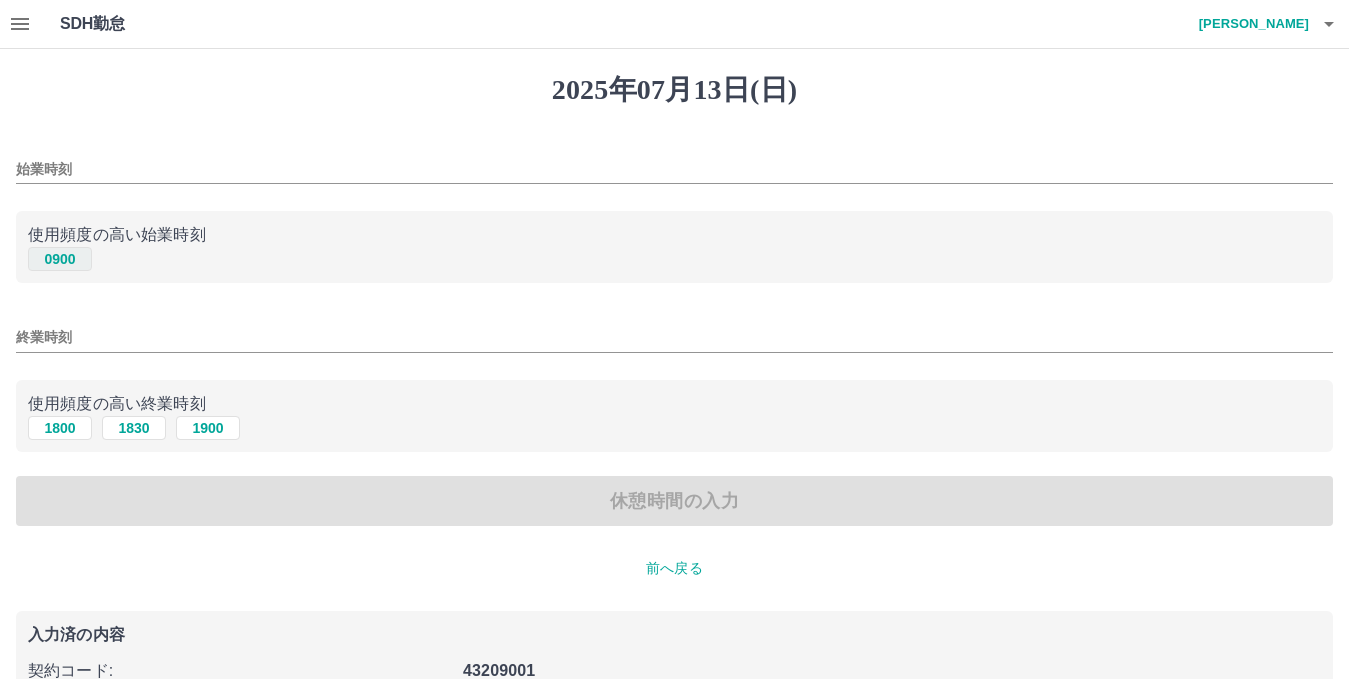 click on "0900" at bounding box center (60, 259) 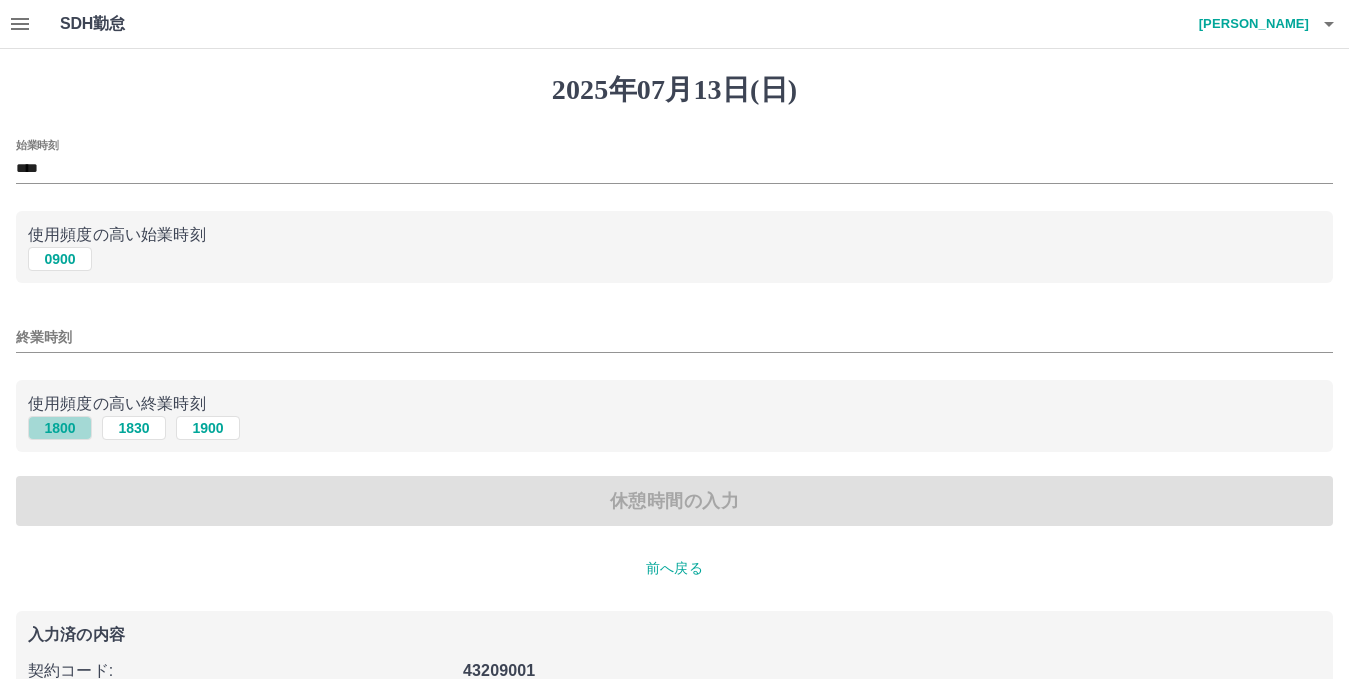 drag, startPoint x: 54, startPoint y: 427, endPoint x: 164, endPoint y: 451, distance: 112.587746 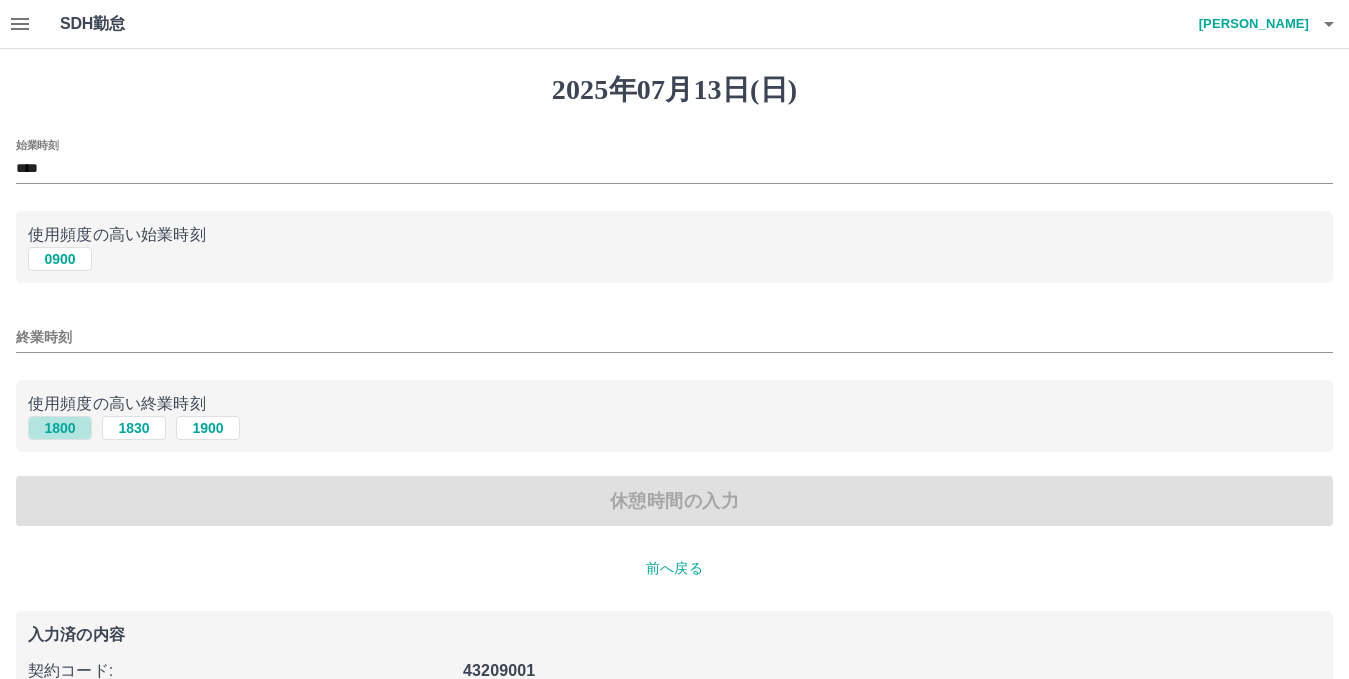 click on "1800" at bounding box center [60, 428] 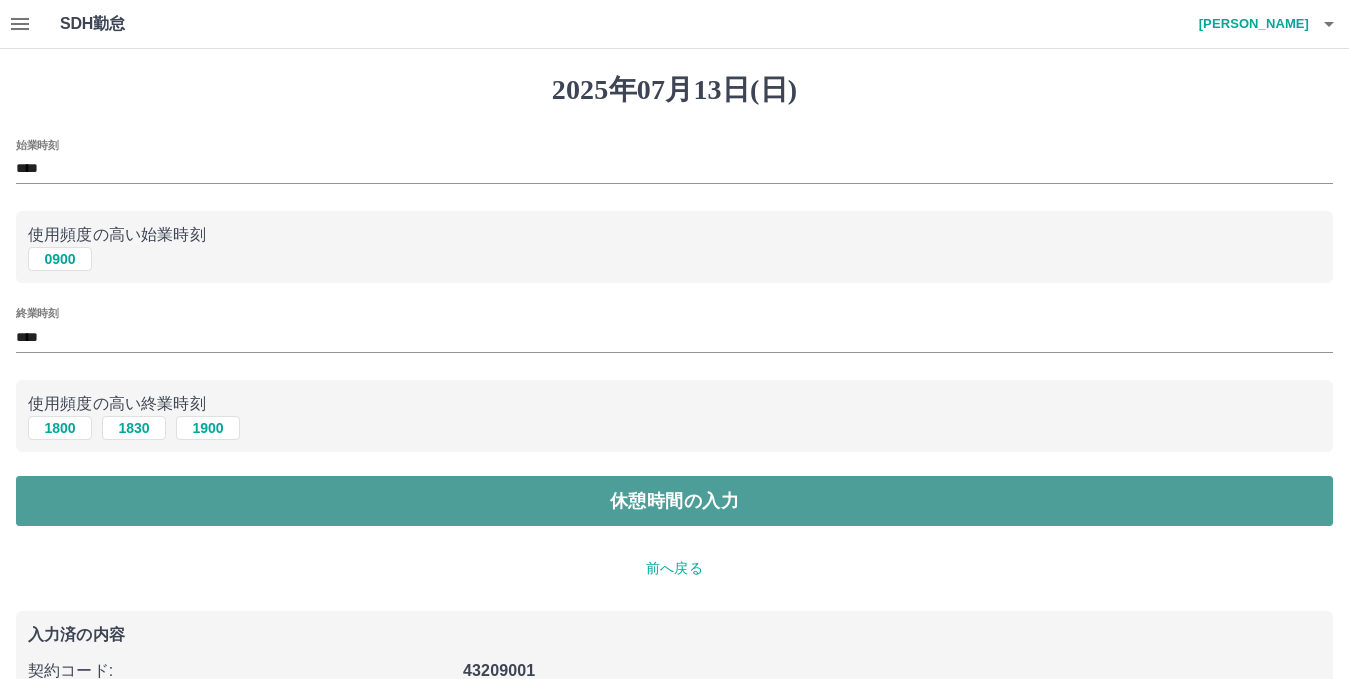 click on "休憩時間の入力" at bounding box center [674, 501] 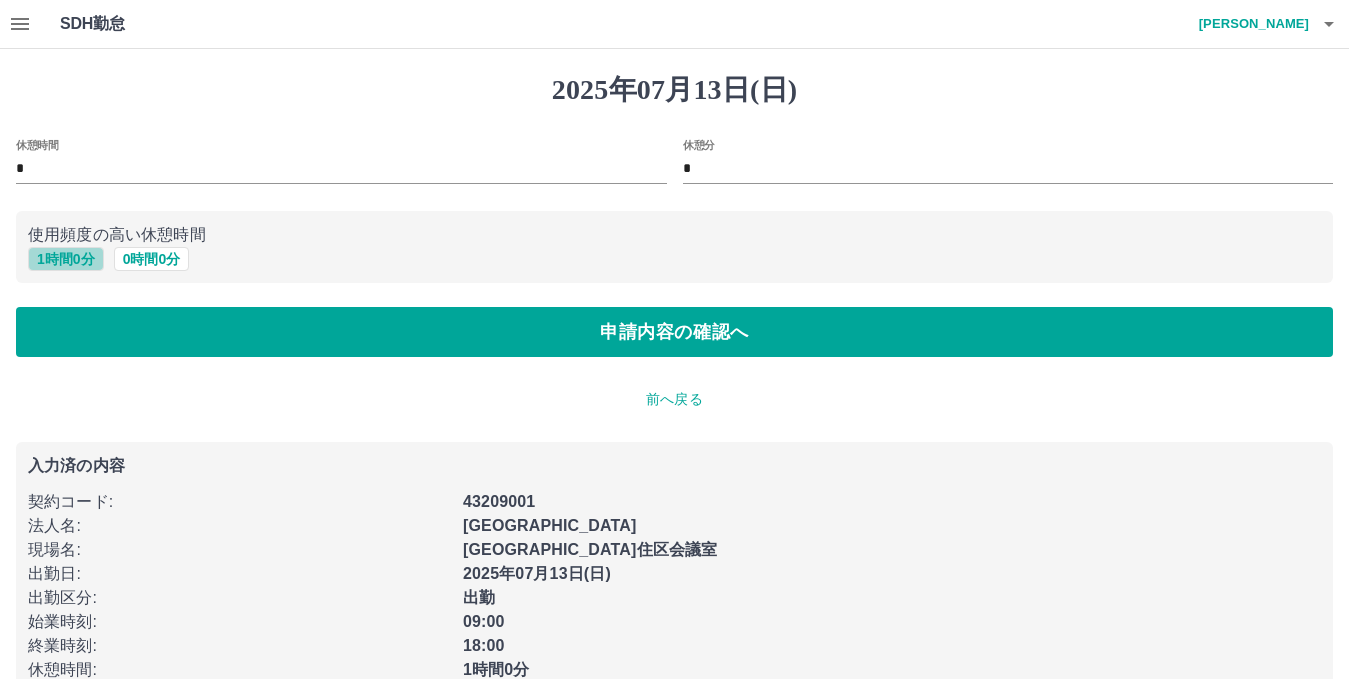 click on "1 時間 0 分" at bounding box center [66, 259] 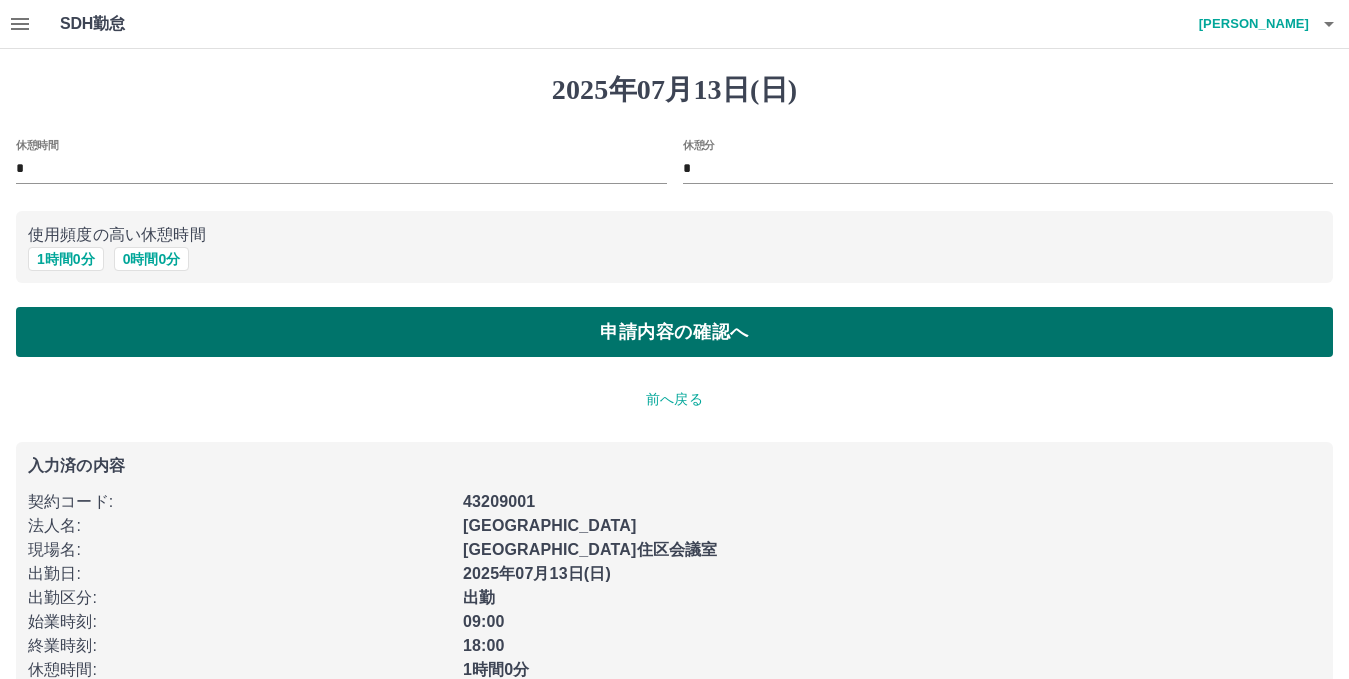 click on "休憩時間 * 休憩分 * 使用頻度の高い休憩時間 1 時間 0 分 0 時間 0 分 申請内容の確認へ" at bounding box center (674, 248) 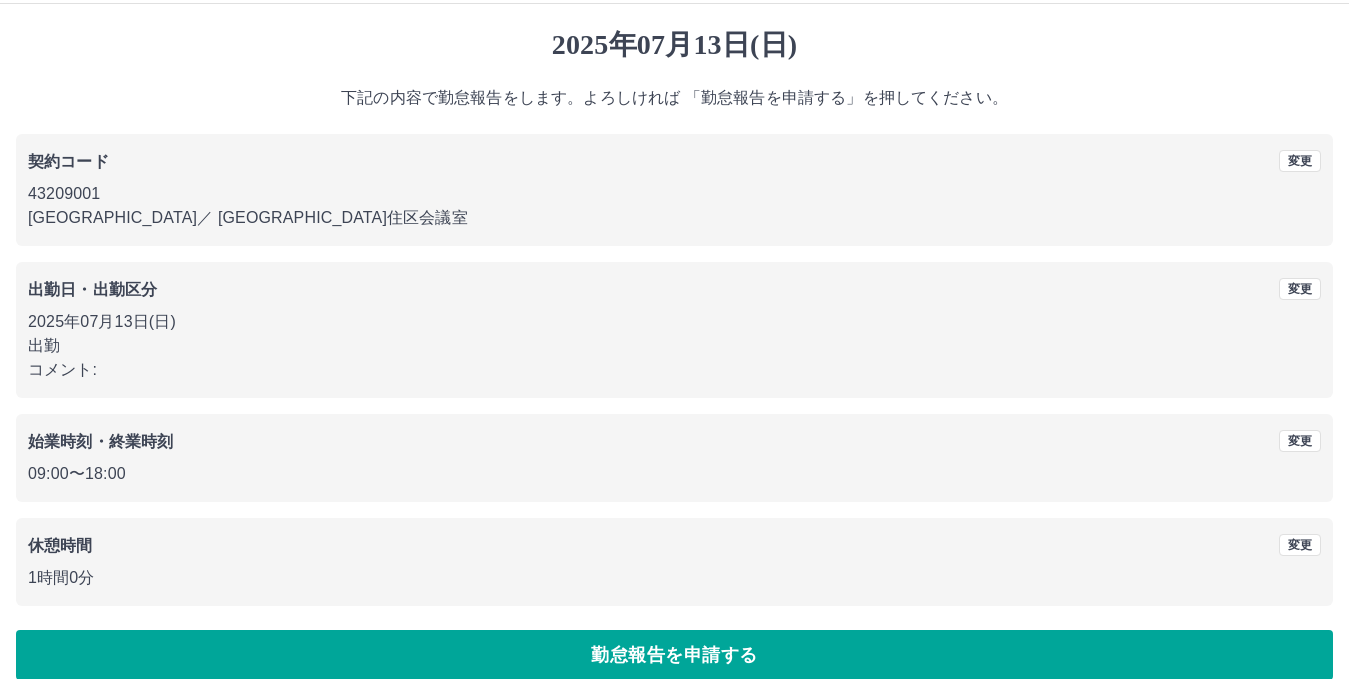 scroll, scrollTop: 70, scrollLeft: 0, axis: vertical 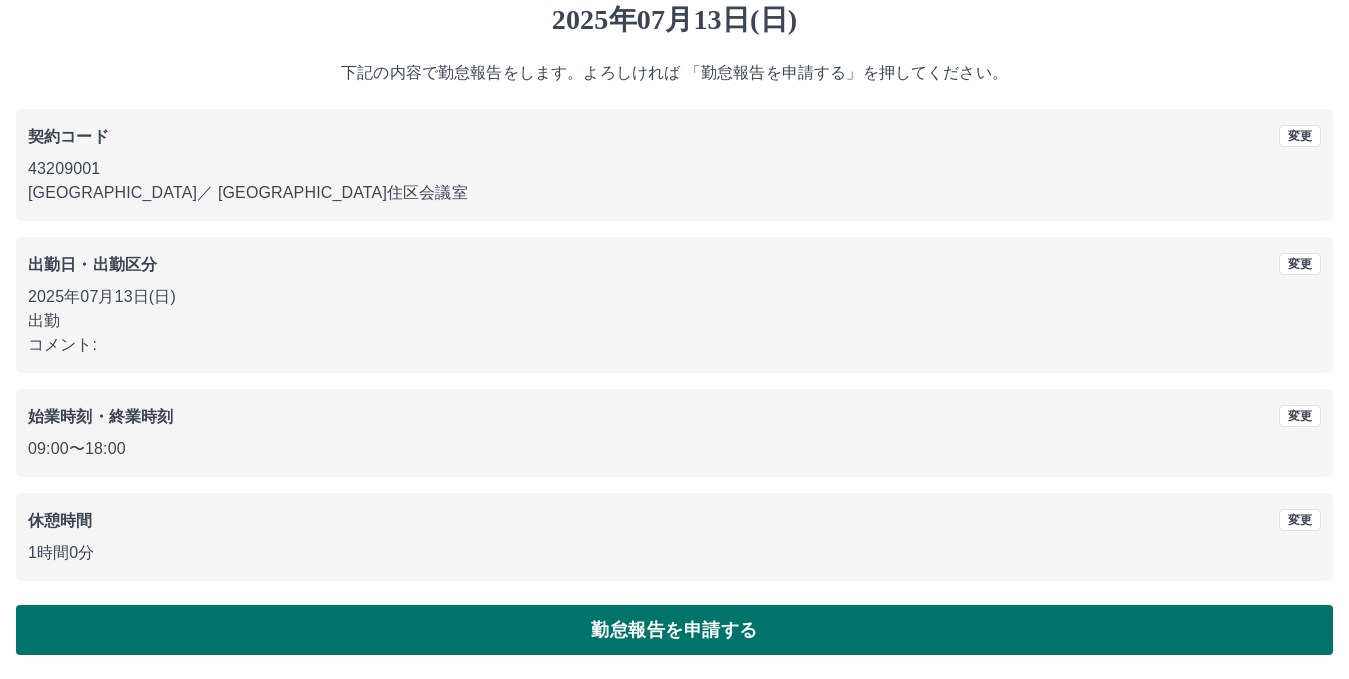 click on "勤怠報告を申請する" at bounding box center (674, 630) 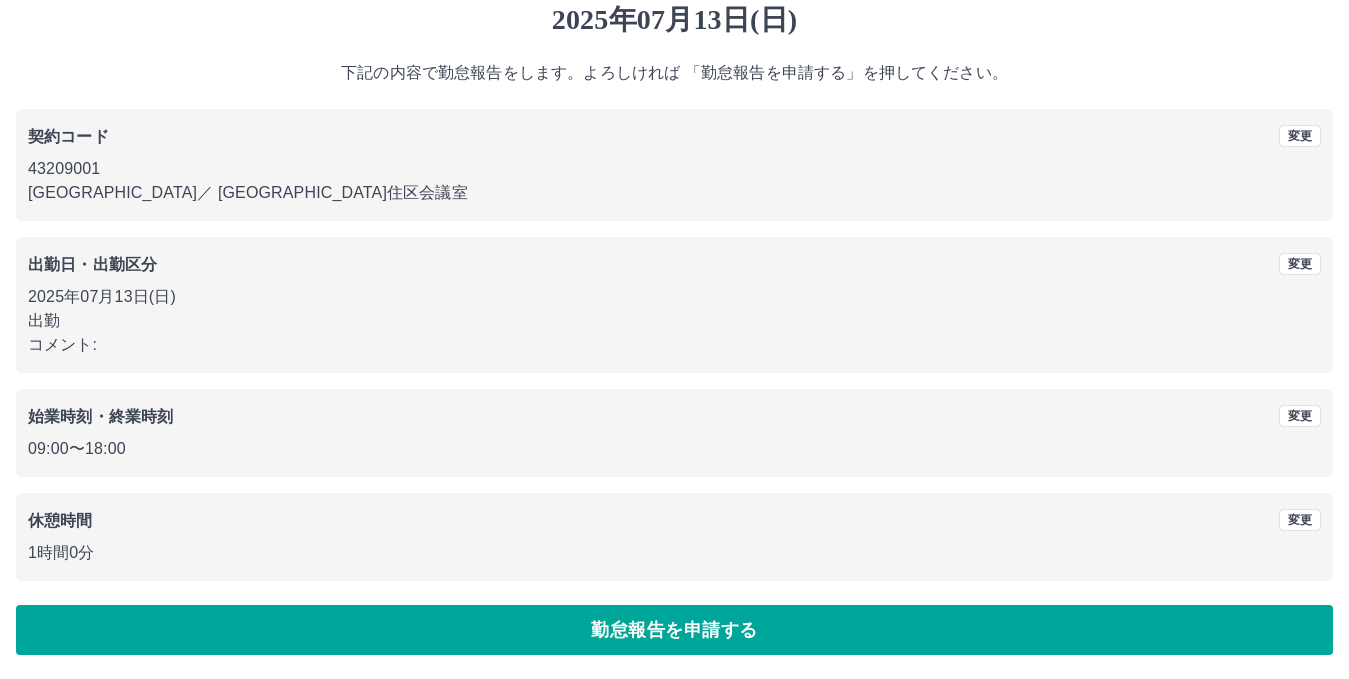 scroll, scrollTop: 0, scrollLeft: 0, axis: both 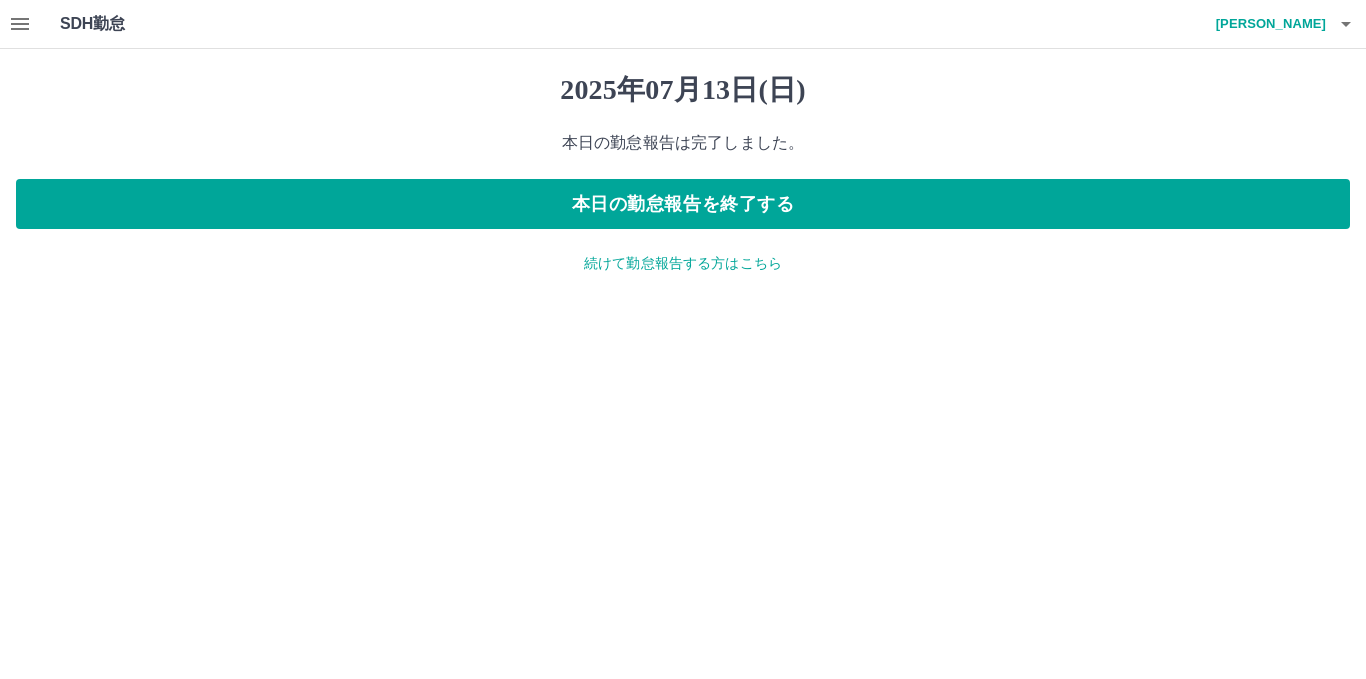 click at bounding box center [20, 24] 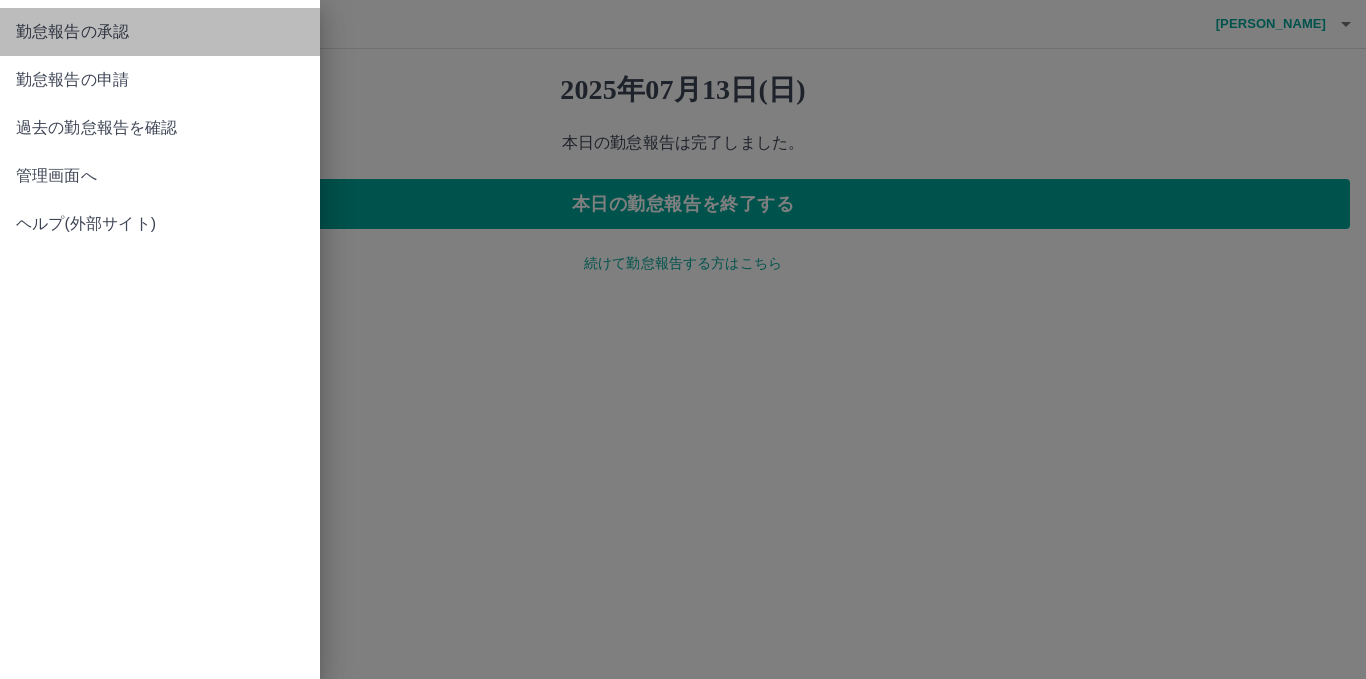 click on "勤怠報告の承認" at bounding box center (160, 32) 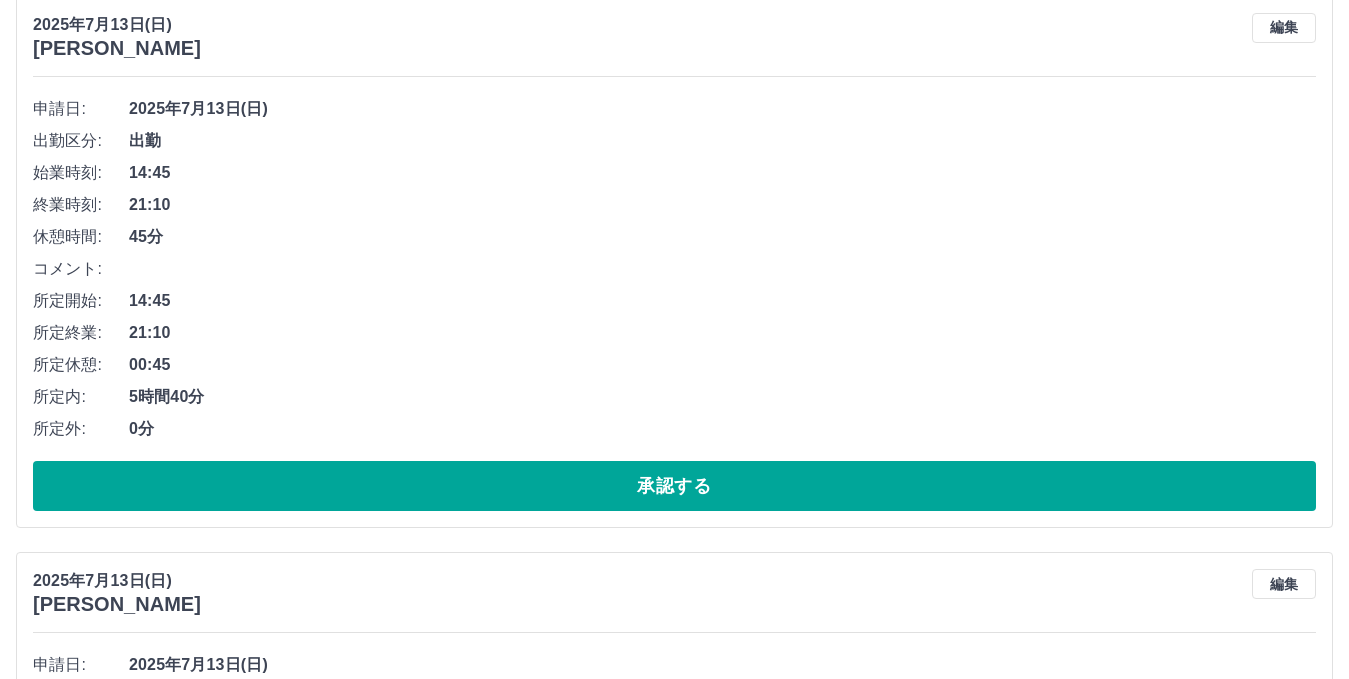 scroll, scrollTop: 200, scrollLeft: 0, axis: vertical 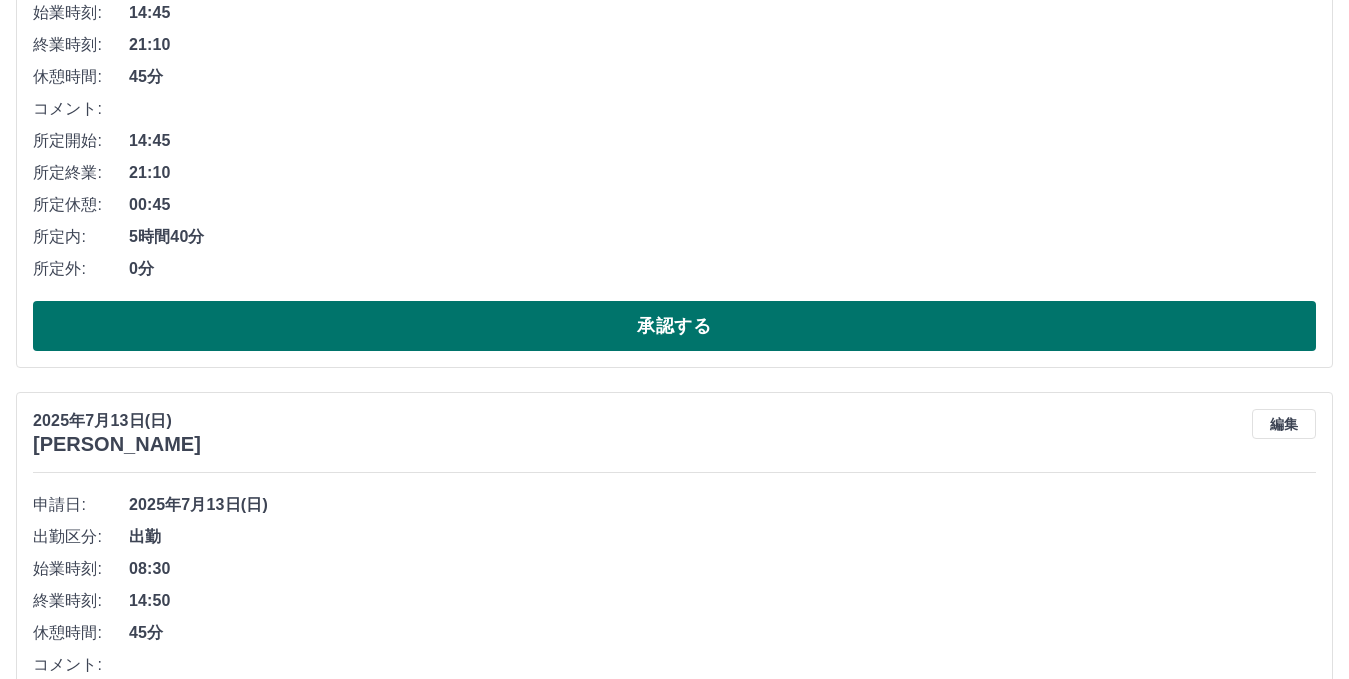 click on "承認する" at bounding box center [674, 326] 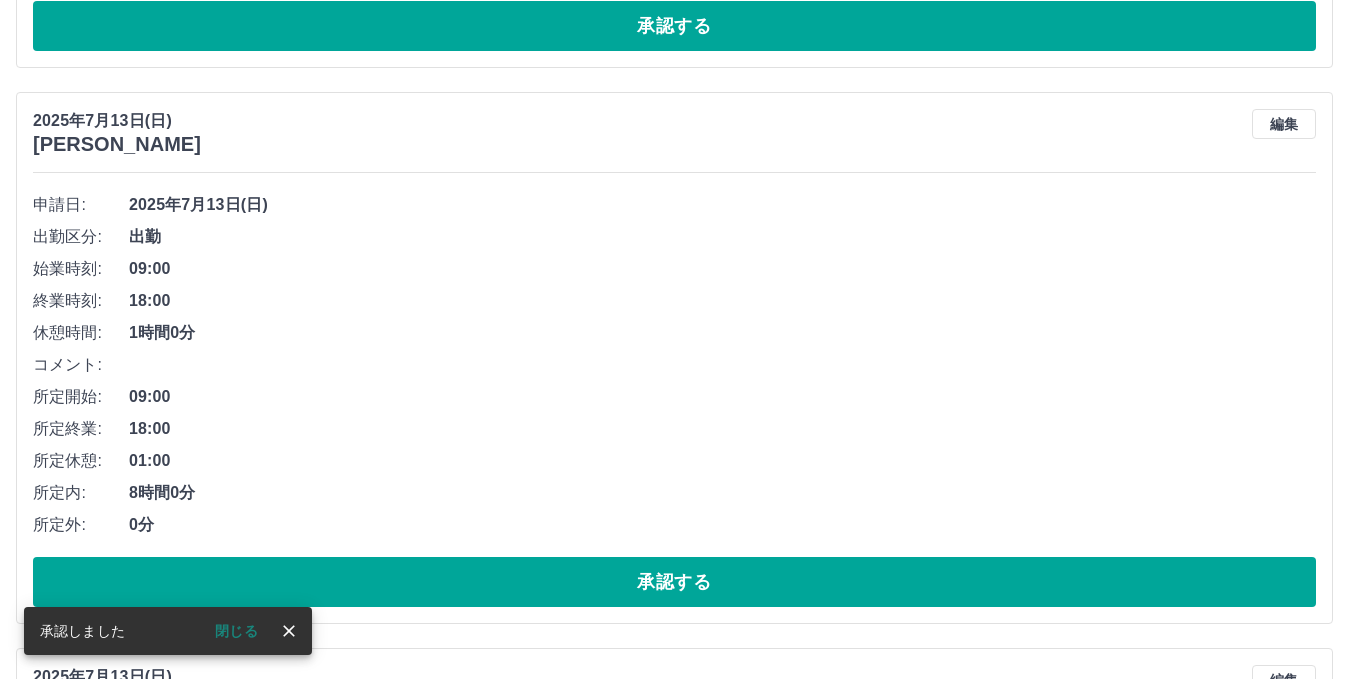 scroll, scrollTop: 144, scrollLeft: 0, axis: vertical 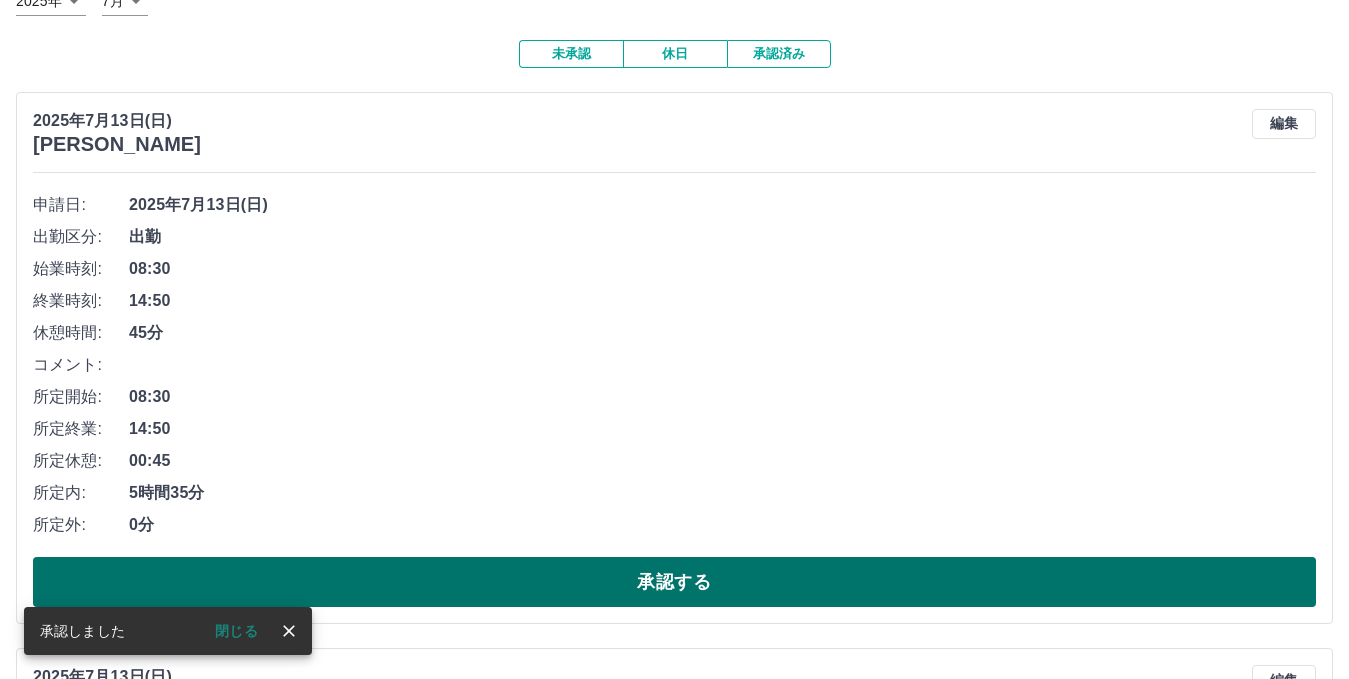 click on "承認する" at bounding box center [674, 582] 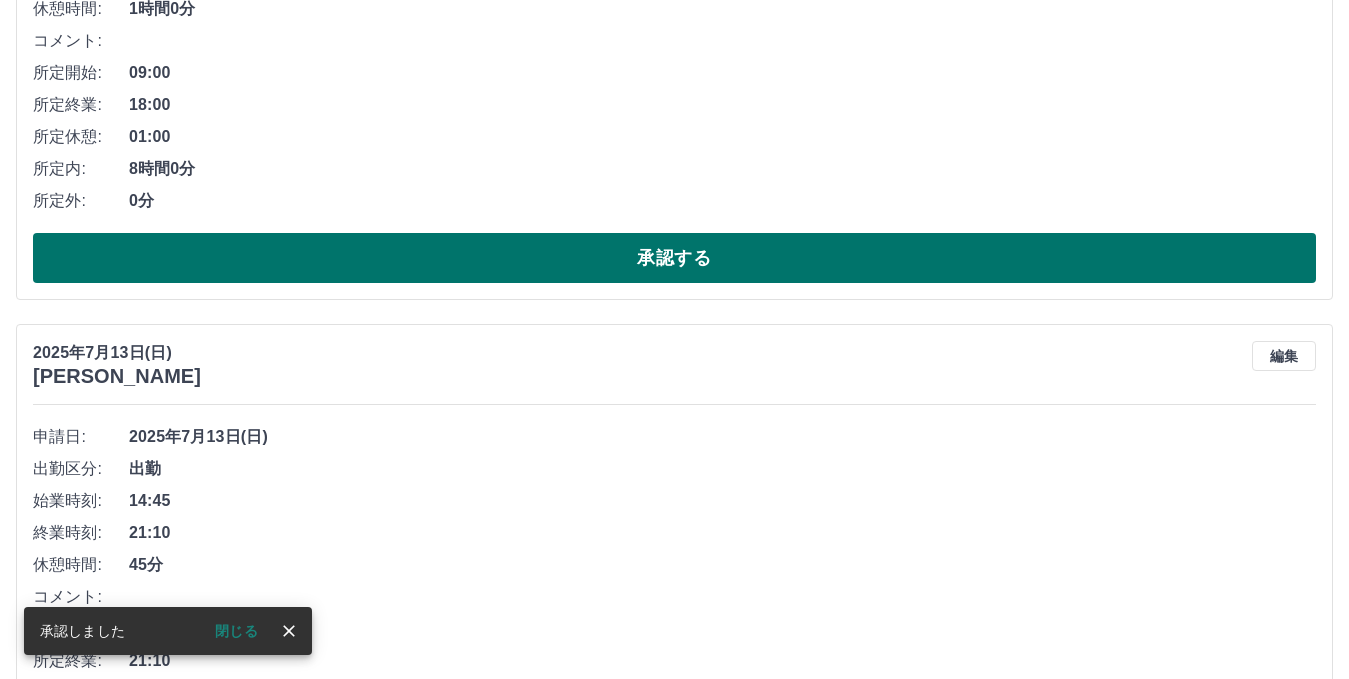 scroll, scrollTop: 500, scrollLeft: 0, axis: vertical 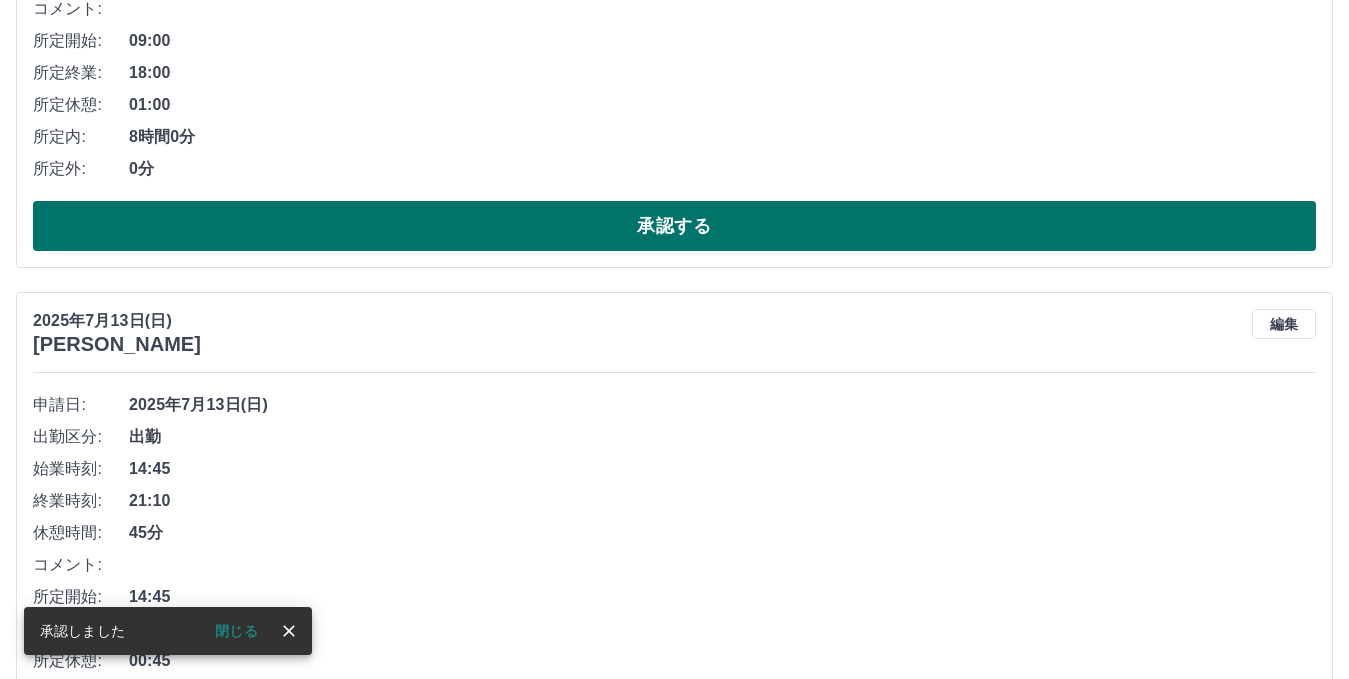 click on "承認する" at bounding box center [674, 226] 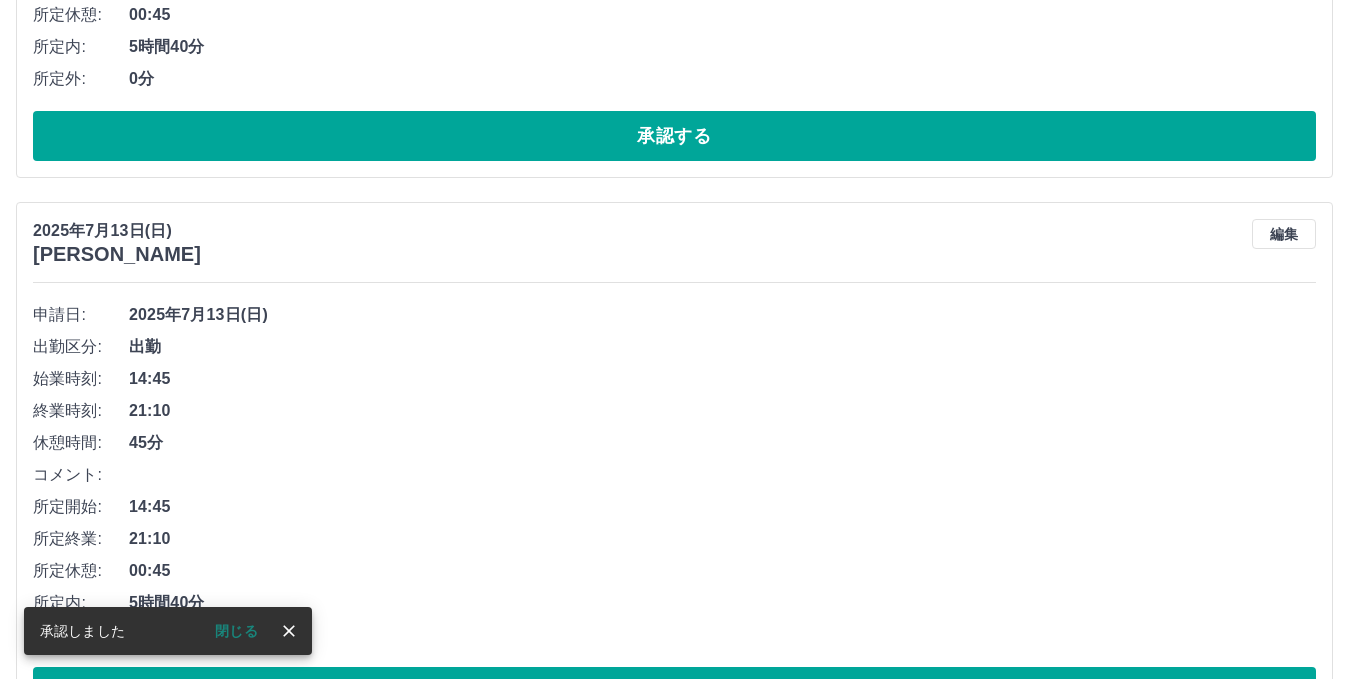 scroll, scrollTop: 600, scrollLeft: 0, axis: vertical 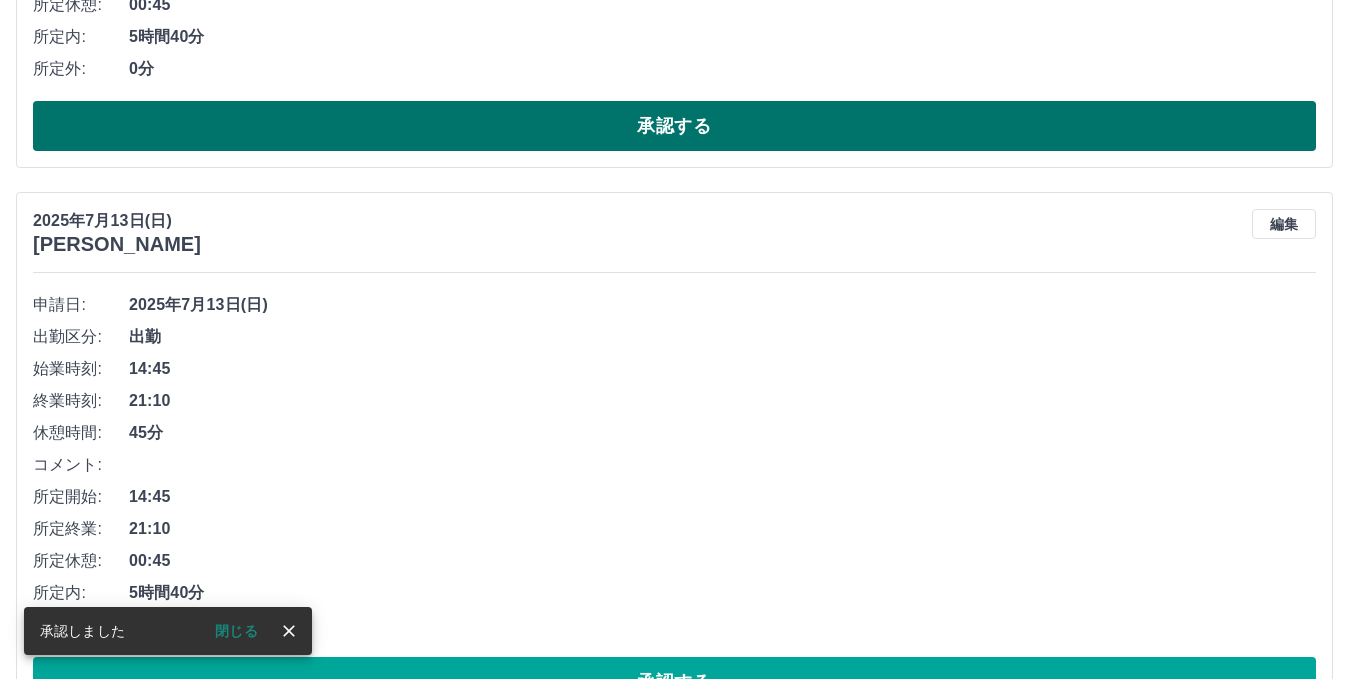 click on "承認する" at bounding box center [674, 126] 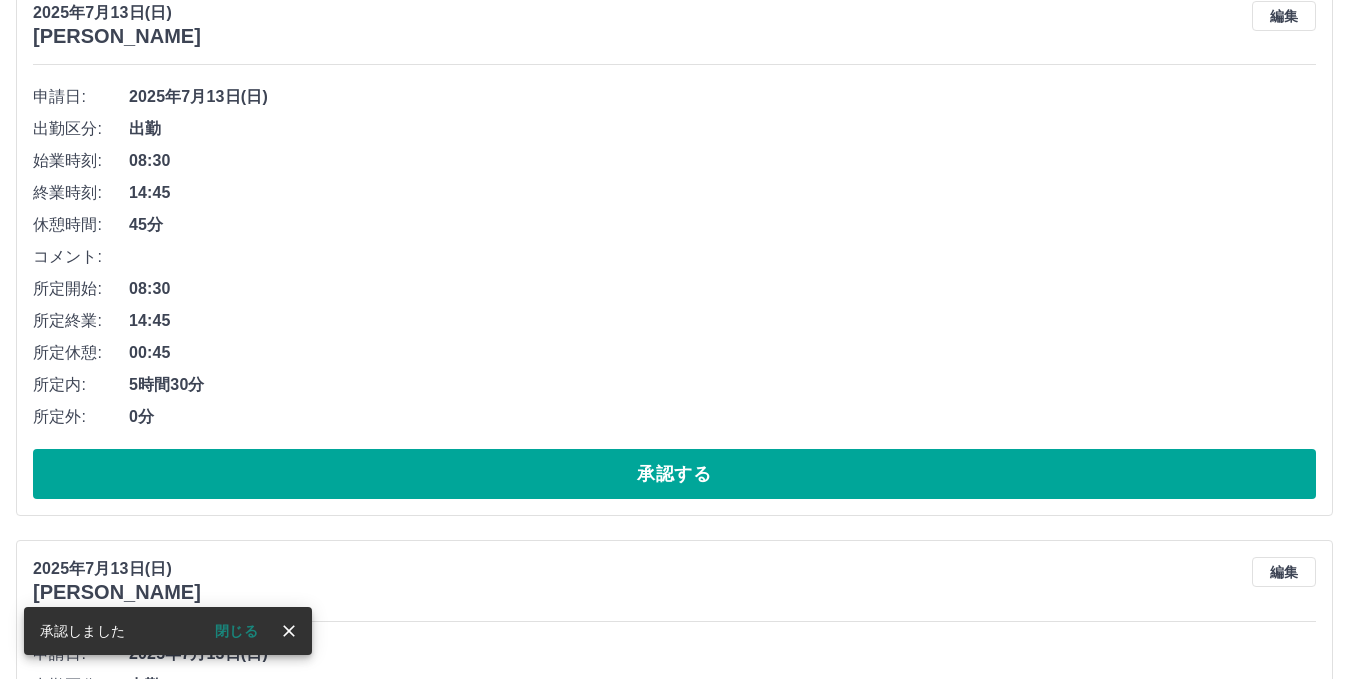 scroll, scrollTop: 844, scrollLeft: 0, axis: vertical 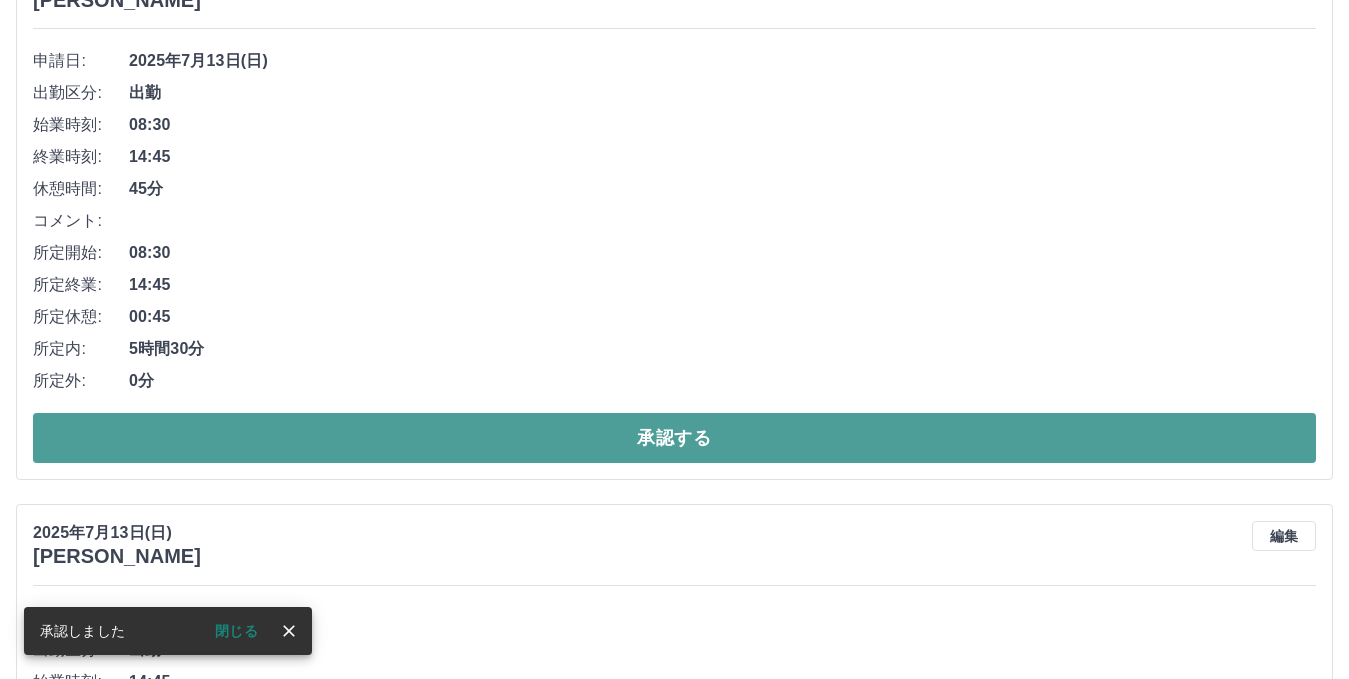 click on "承認する" at bounding box center (674, 438) 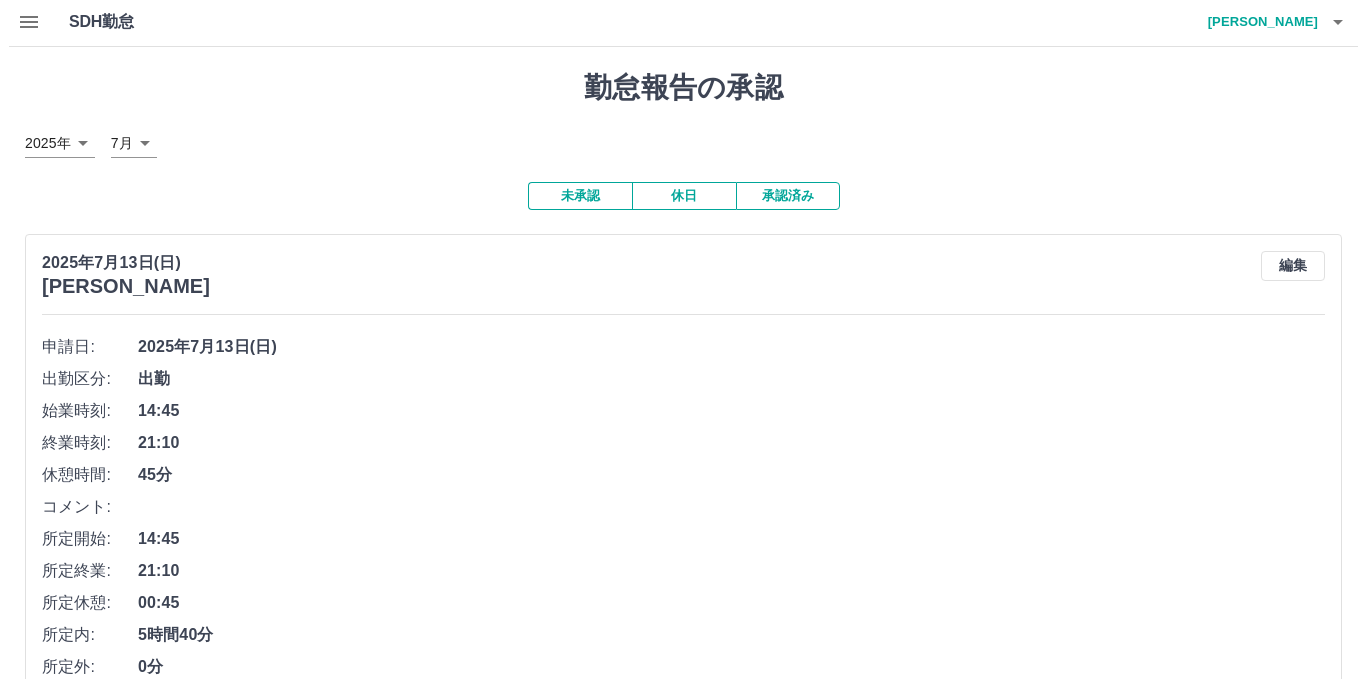 scroll, scrollTop: 0, scrollLeft: 0, axis: both 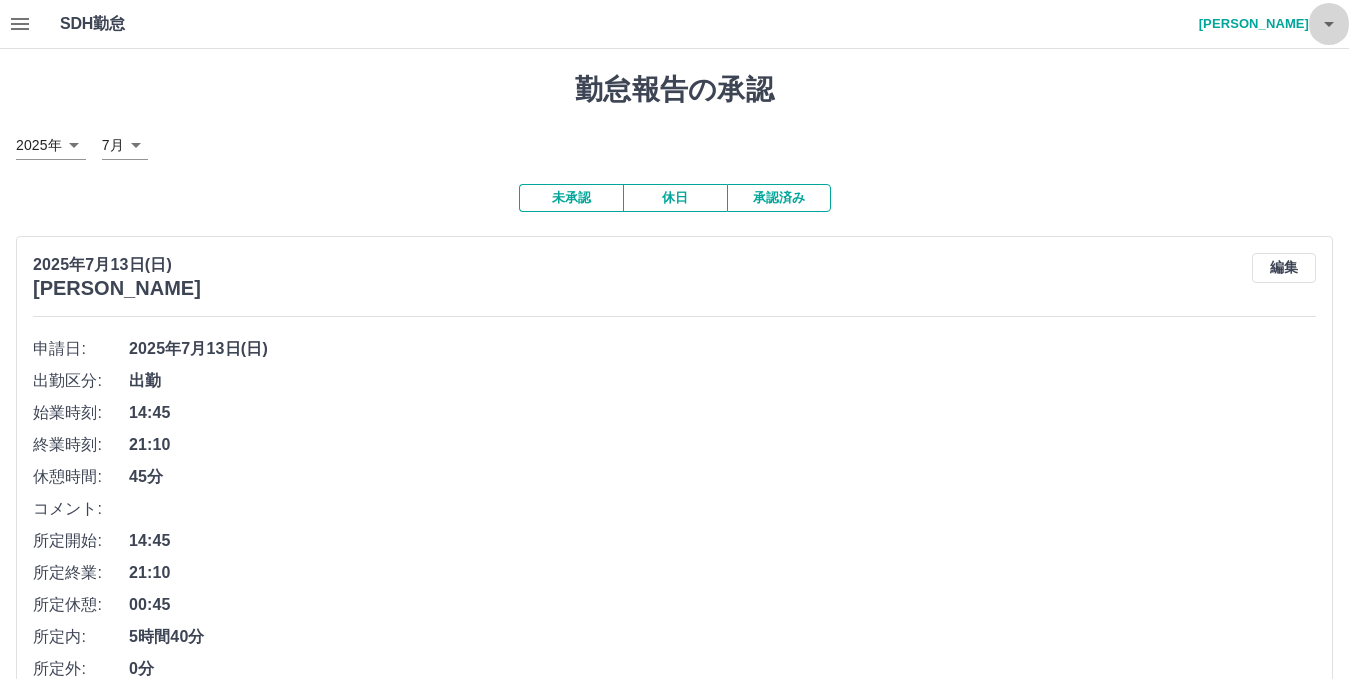 click 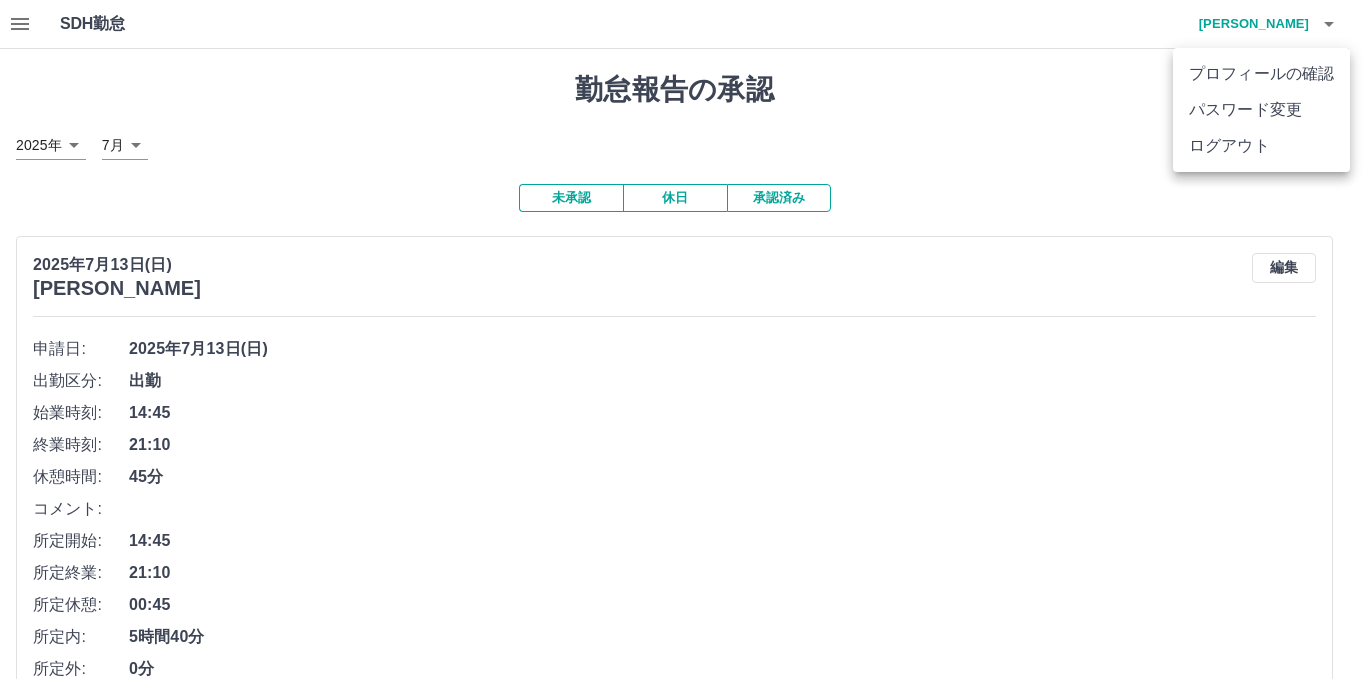 click on "ログアウト" at bounding box center [1261, 146] 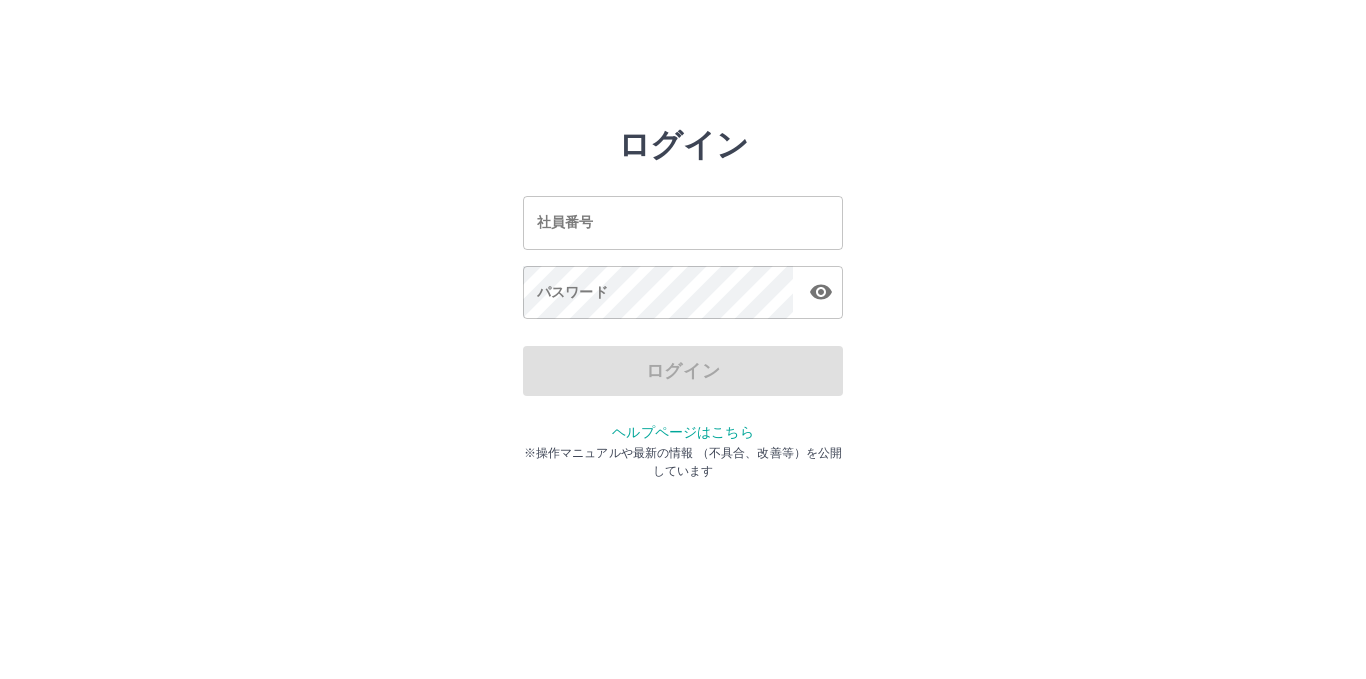 scroll, scrollTop: 0, scrollLeft: 0, axis: both 